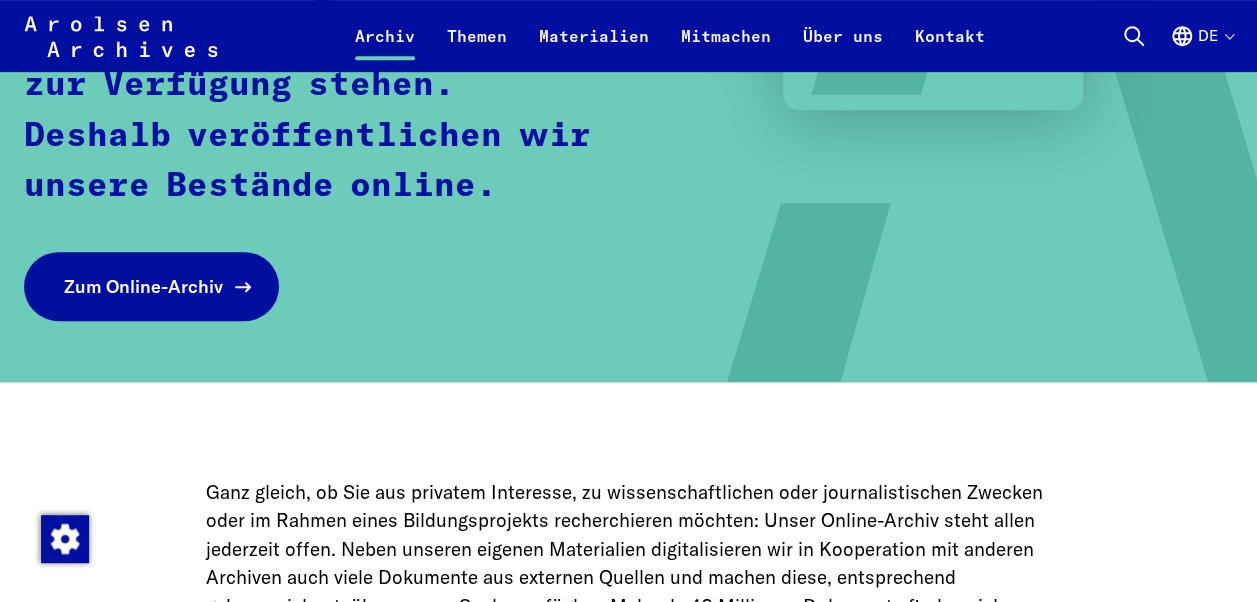 scroll, scrollTop: 500, scrollLeft: 0, axis: vertical 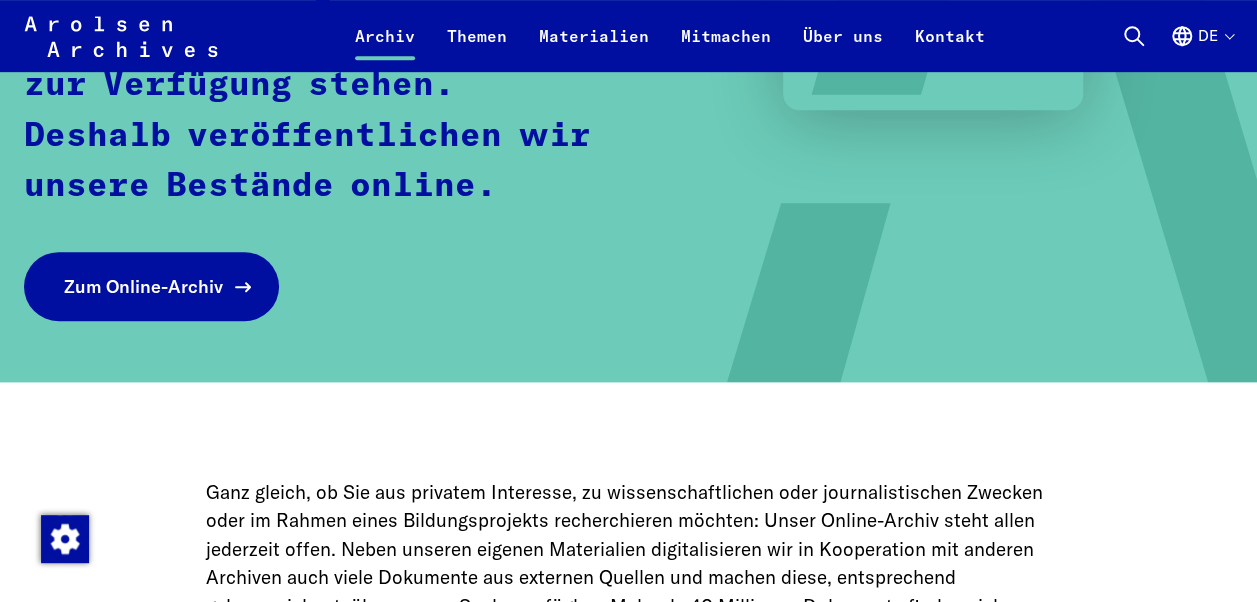 click on "Zum Online-Archiv" at bounding box center (143, 286) 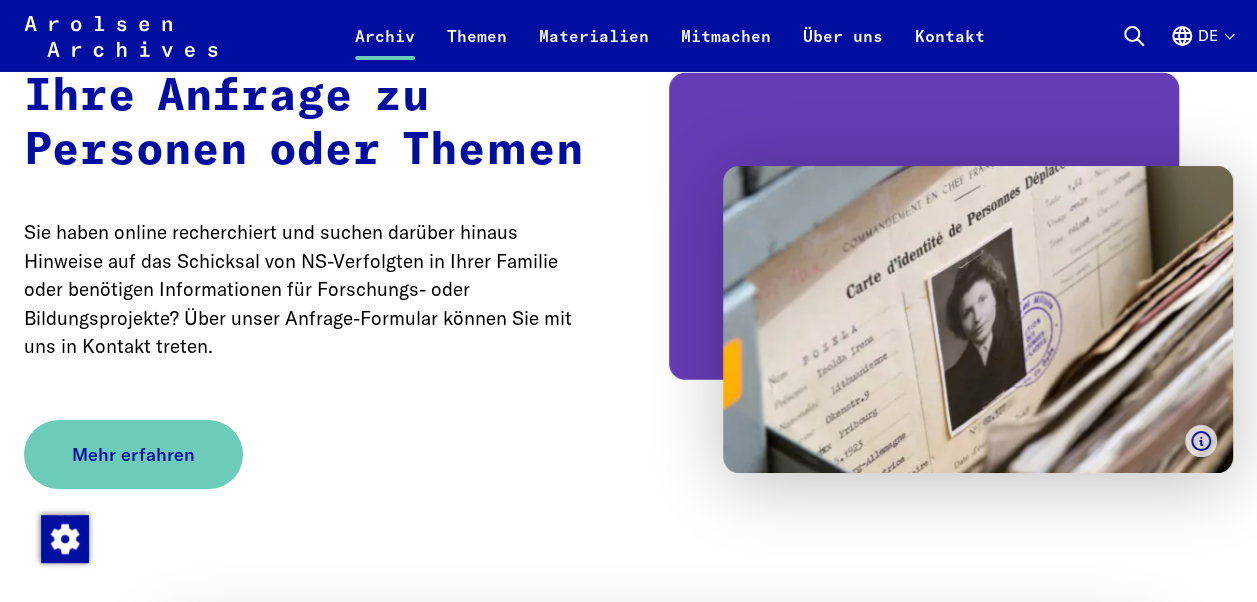 scroll, scrollTop: 3700, scrollLeft: 0, axis: vertical 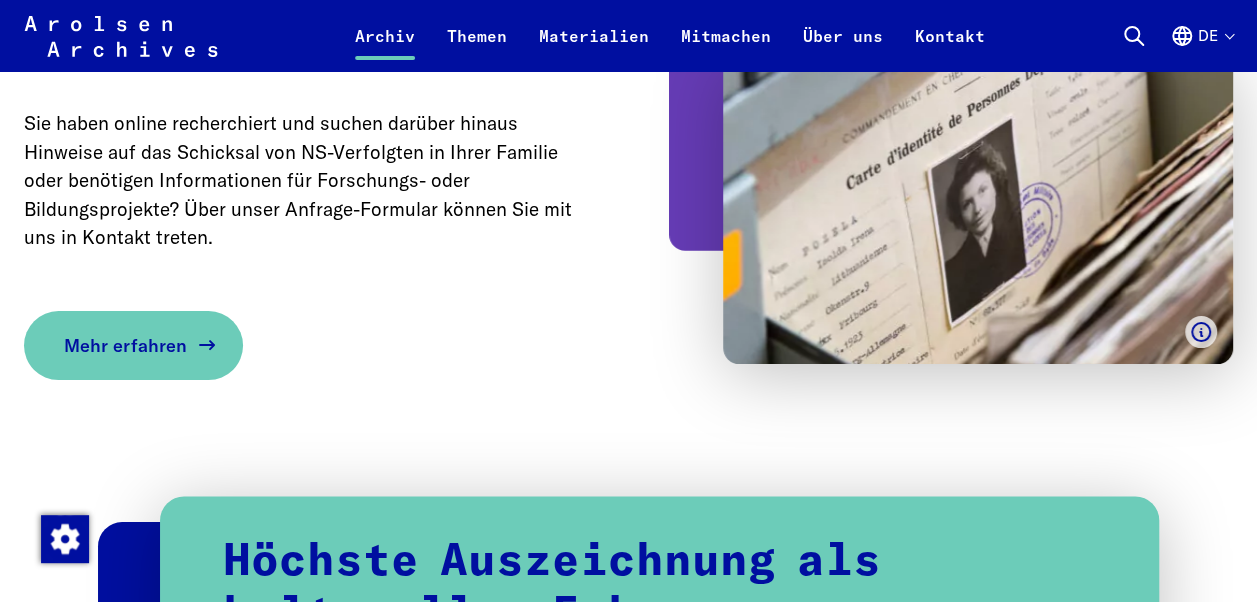 click 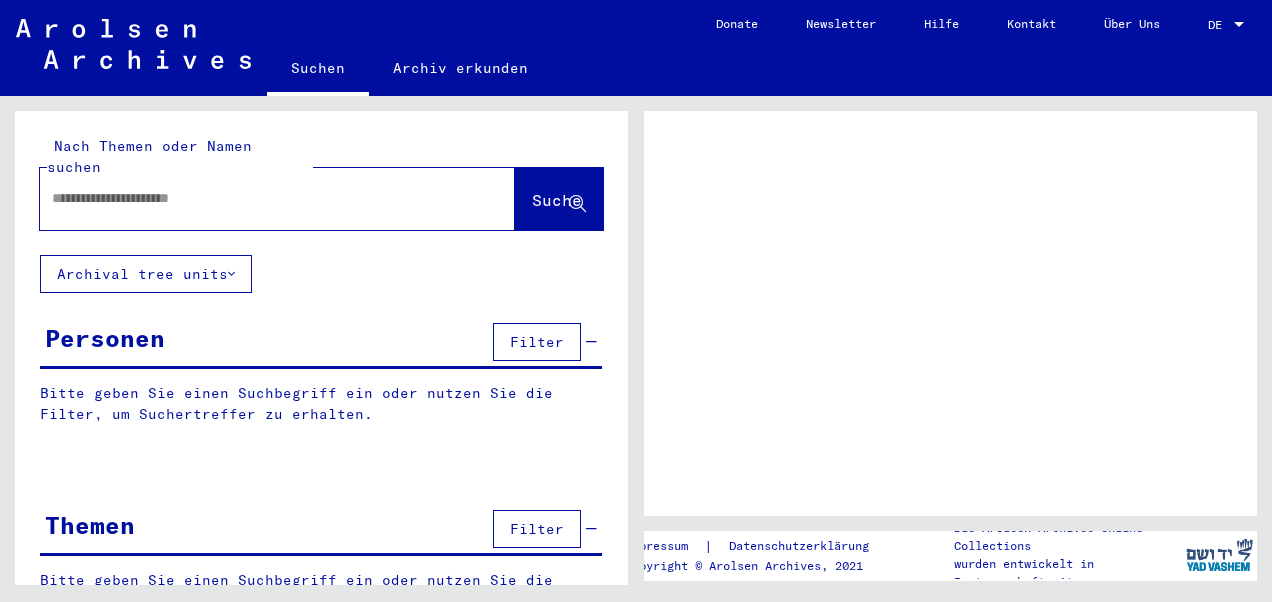scroll, scrollTop: 0, scrollLeft: 0, axis: both 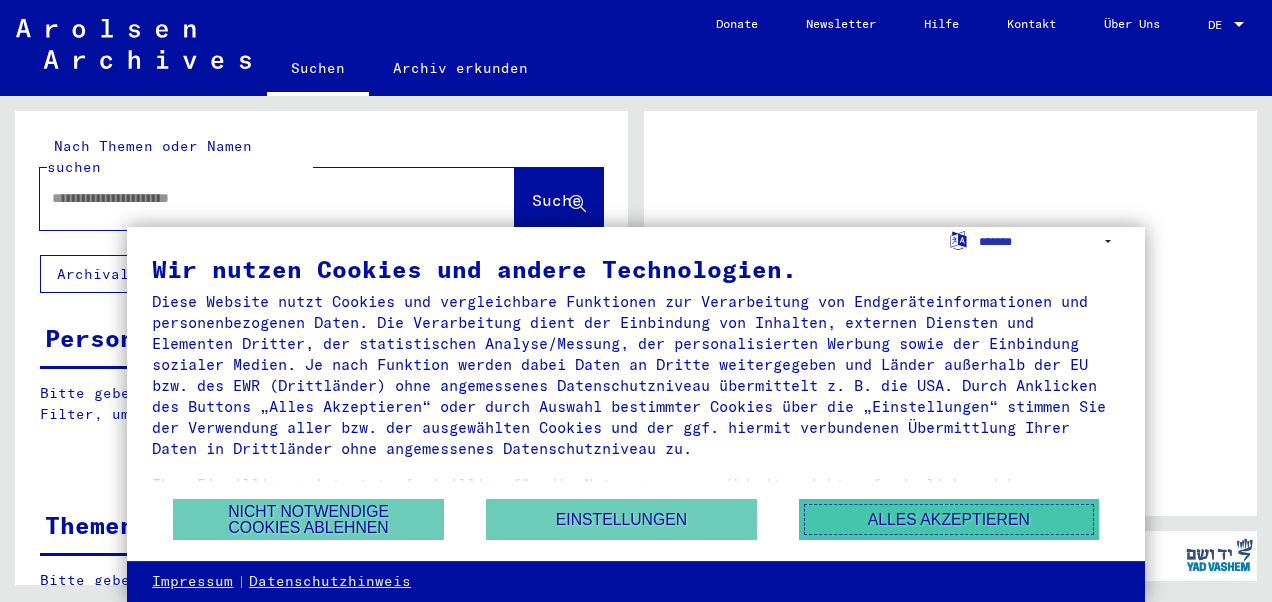 click on "Alles akzeptieren" at bounding box center [949, 519] 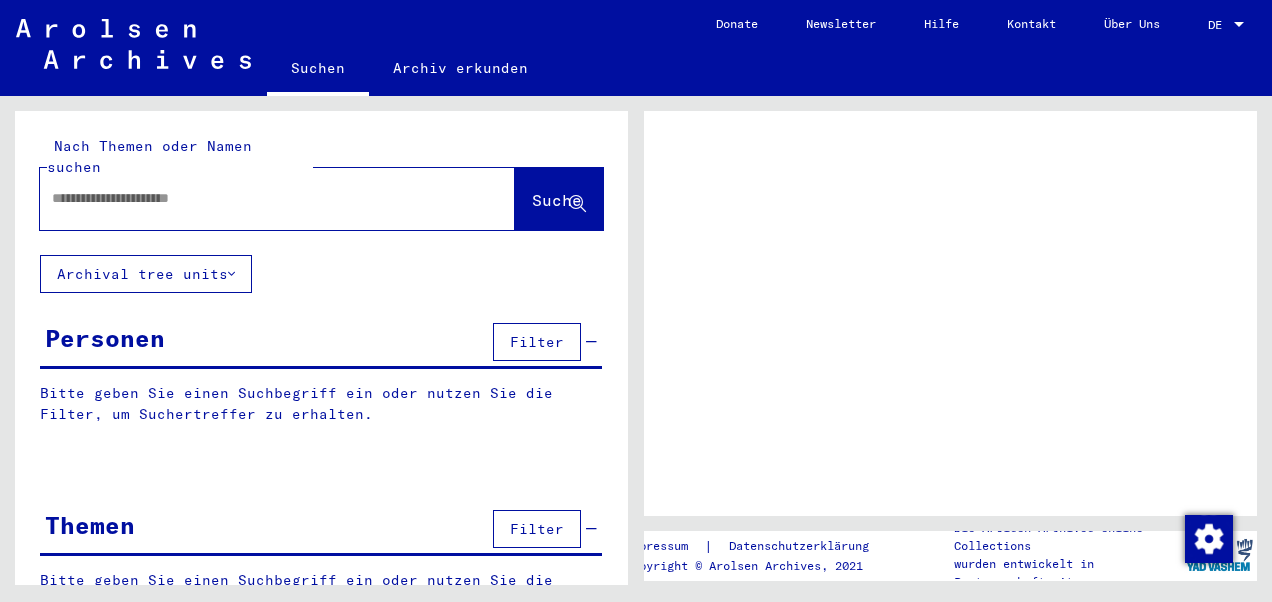 click at bounding box center (259, 198) 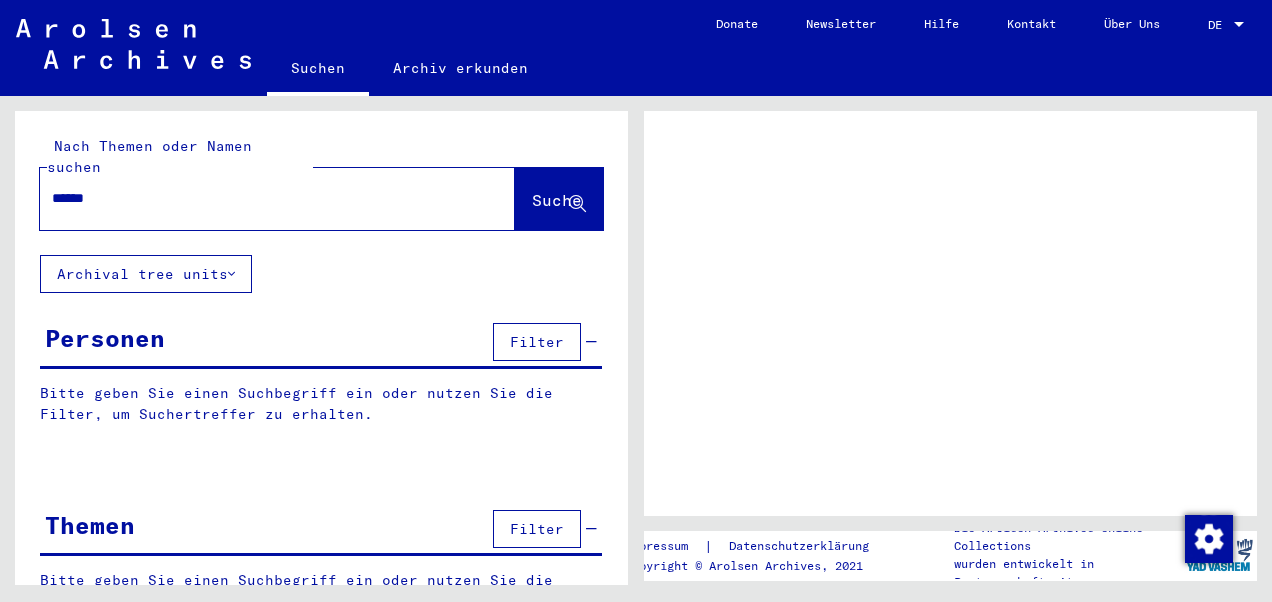 type on "*****" 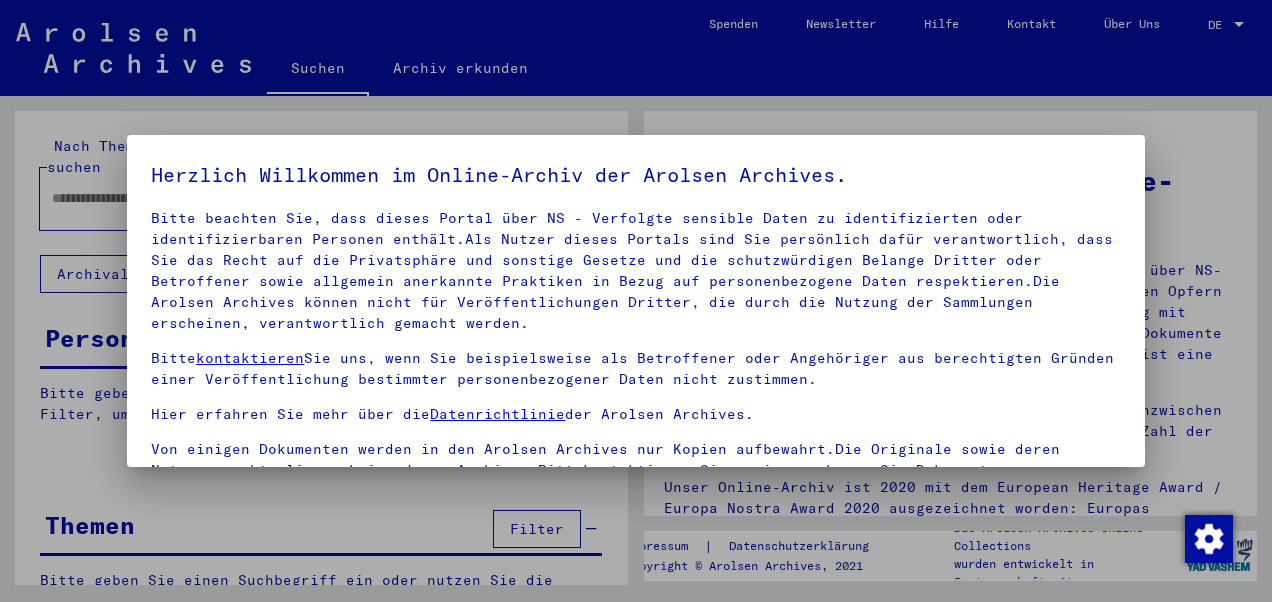 scroll, scrollTop: 154, scrollLeft: 0, axis: vertical 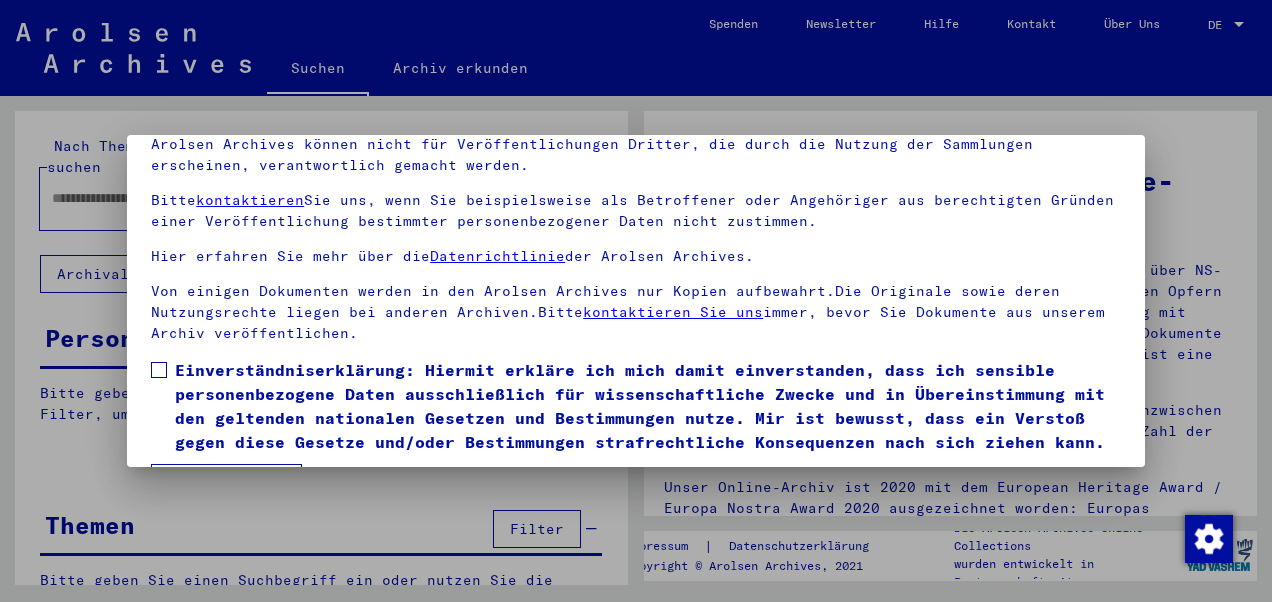 click at bounding box center (159, 370) 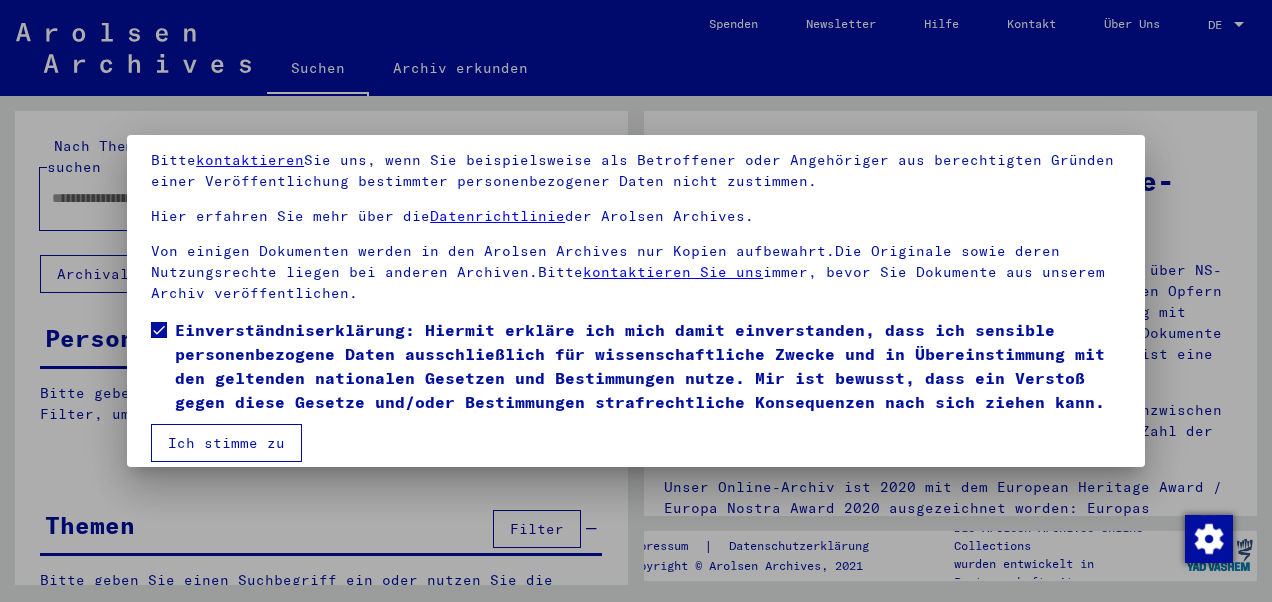 scroll, scrollTop: 160, scrollLeft: 0, axis: vertical 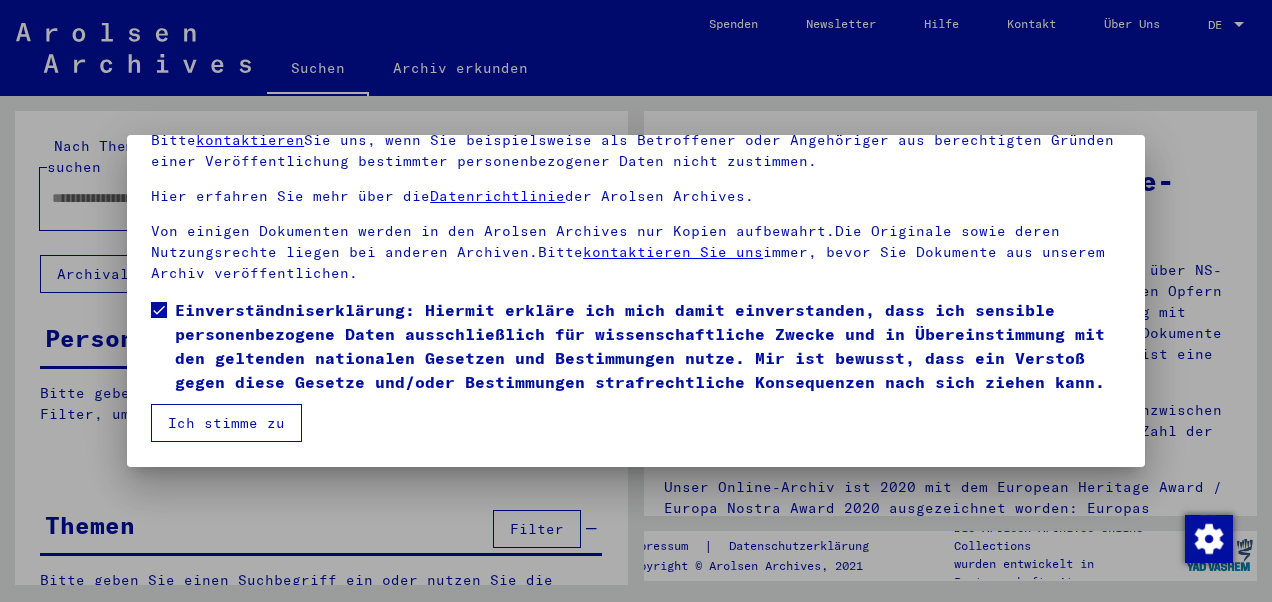 click on "Ich stimme zu" at bounding box center (226, 423) 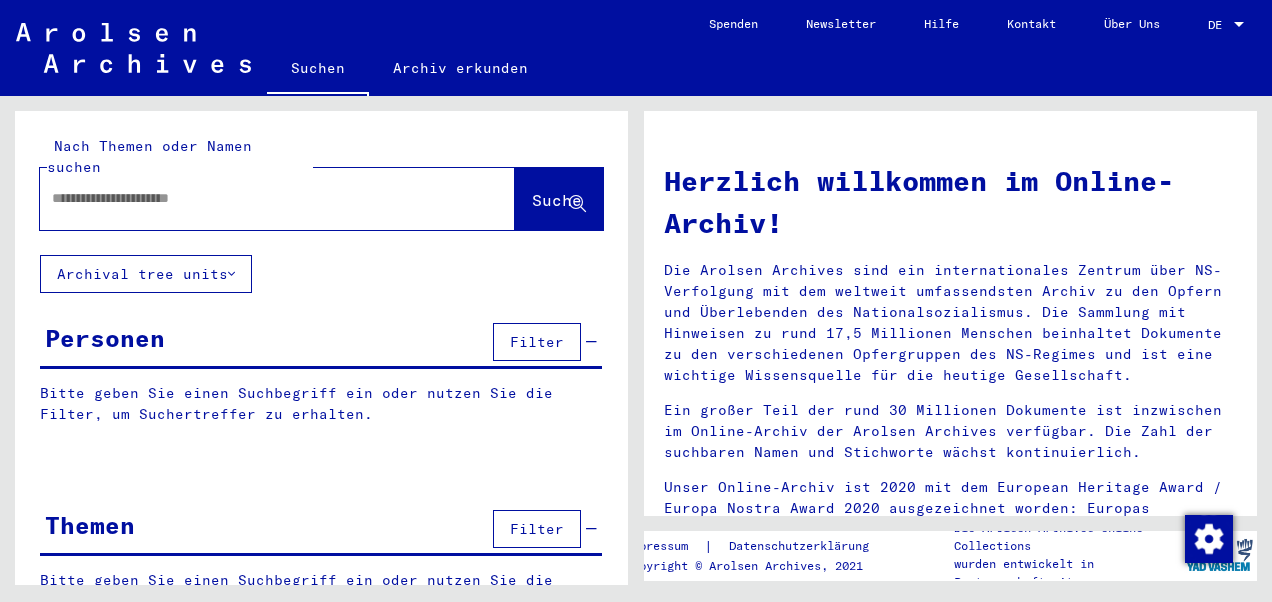 click at bounding box center [253, 198] 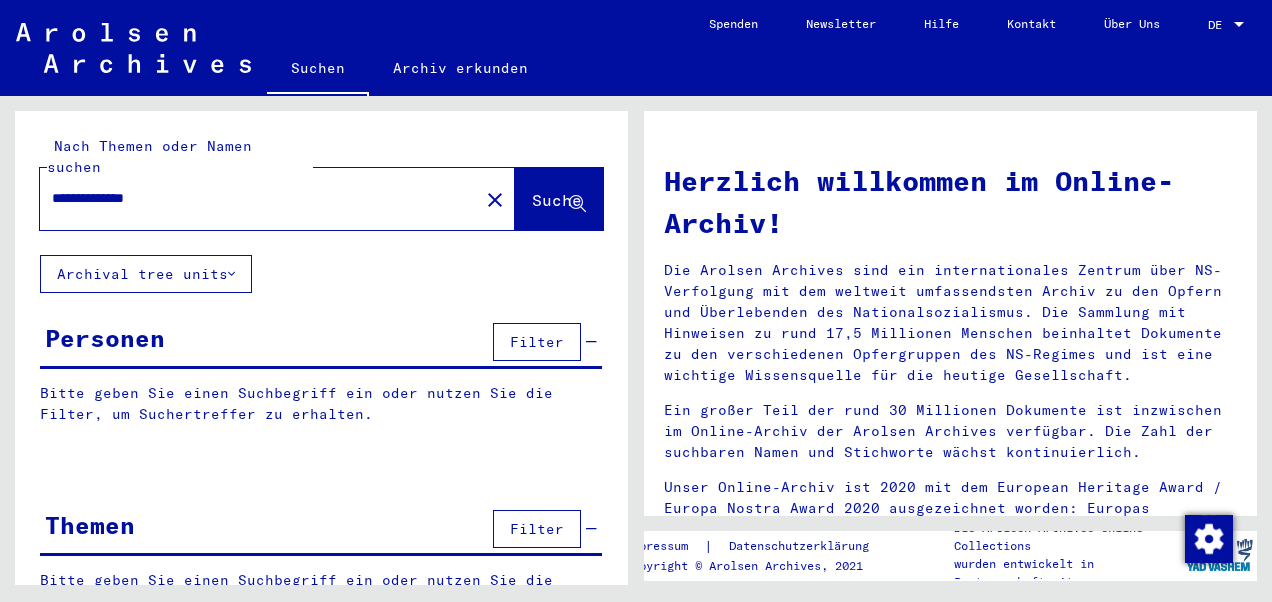 type on "**********" 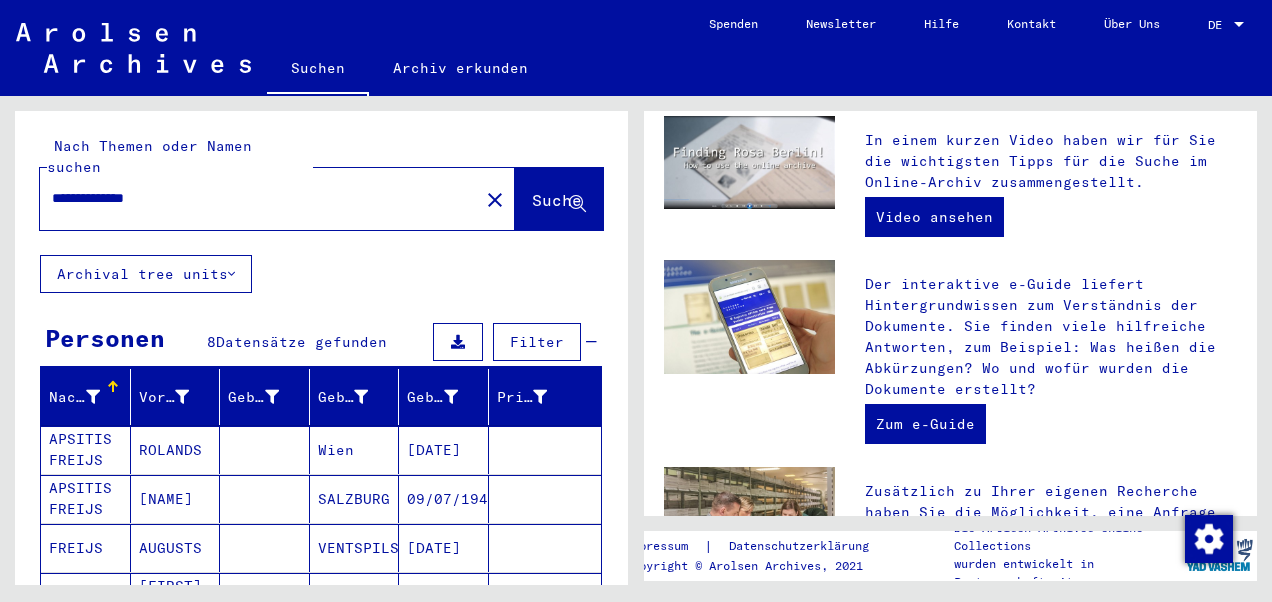 scroll, scrollTop: 0, scrollLeft: 0, axis: both 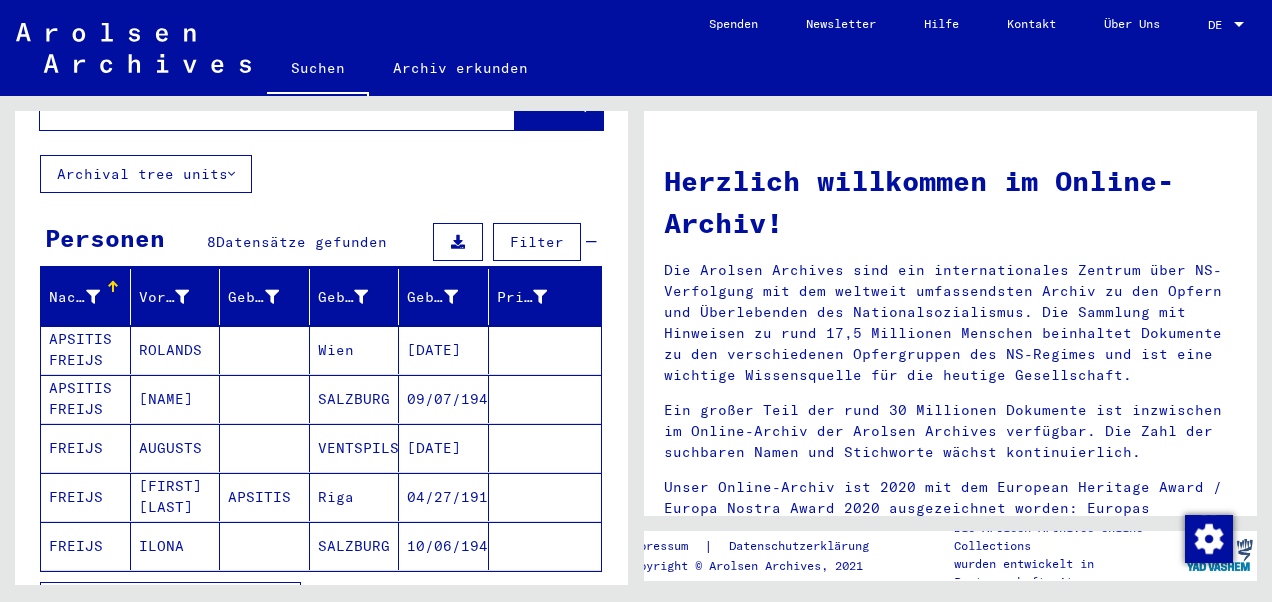 click on "[DATE]" at bounding box center (444, 497) 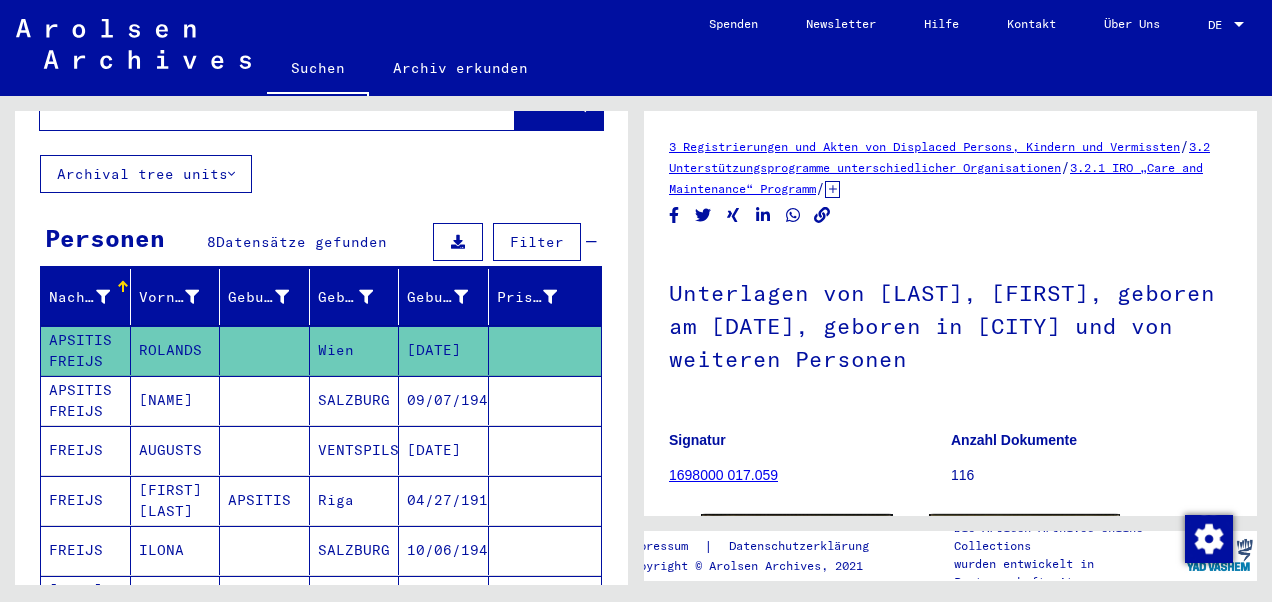click on "FREIJS" at bounding box center [86, 500] 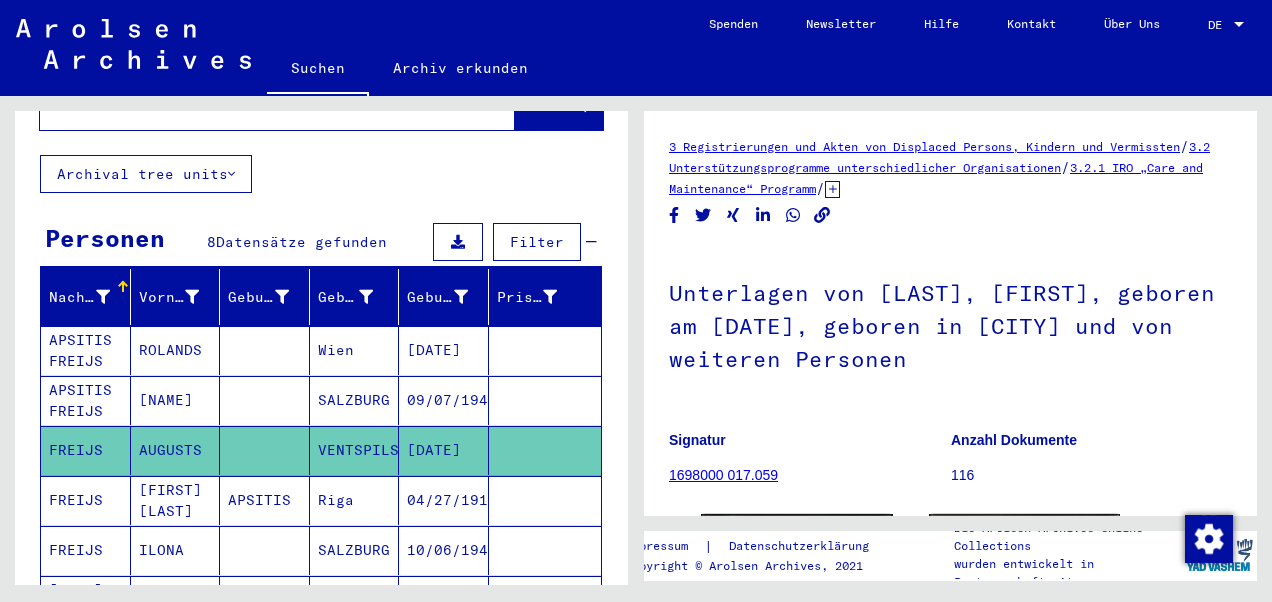 scroll, scrollTop: 0, scrollLeft: 0, axis: both 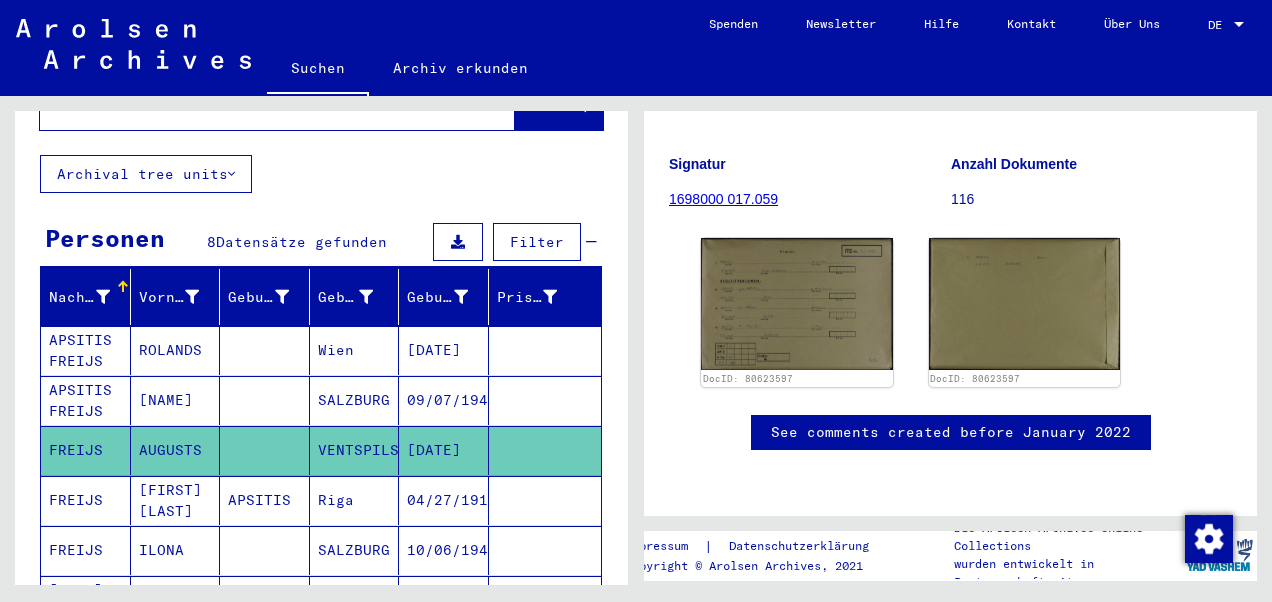 click on "Nachname" at bounding box center [82, 297] 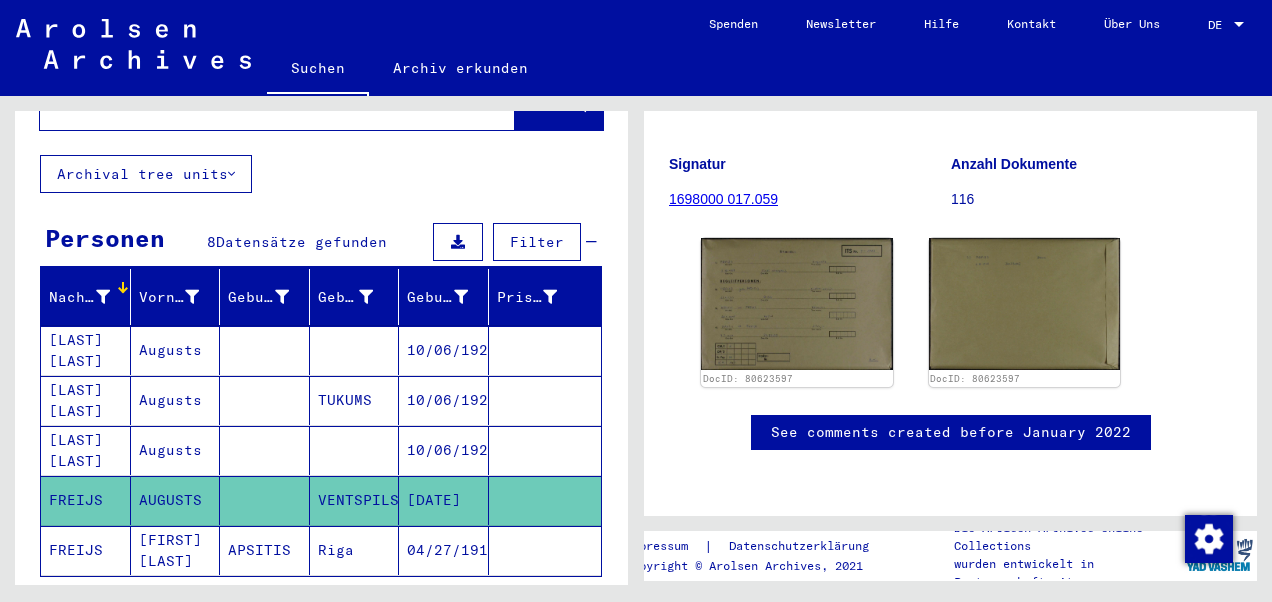 click at bounding box center (458, 242) 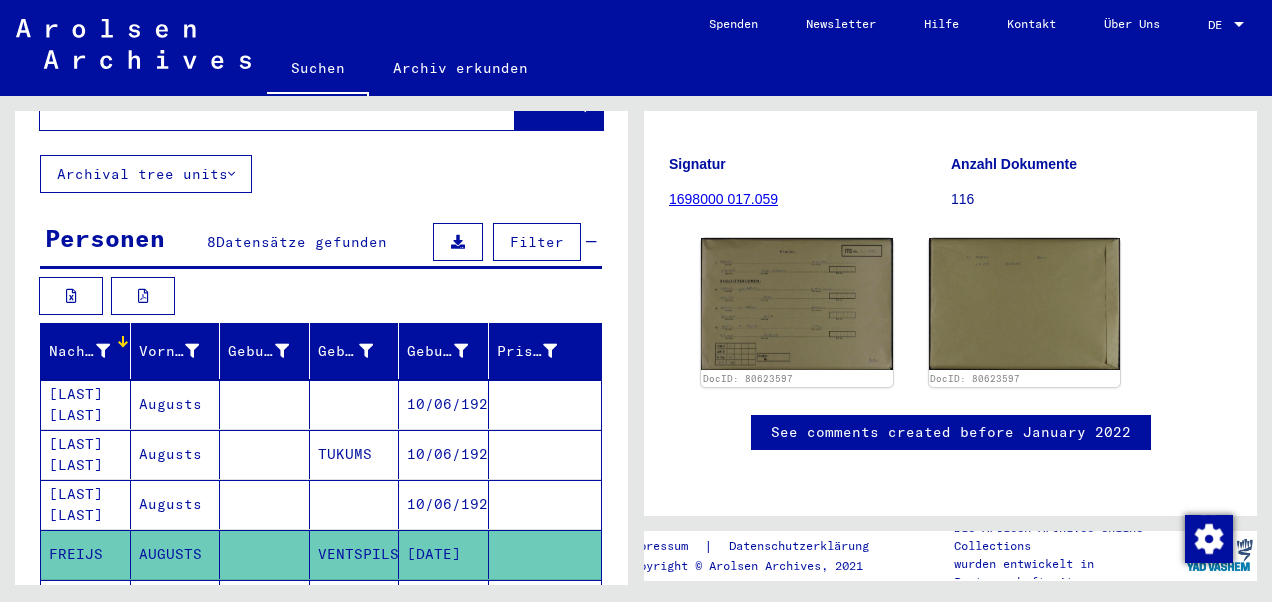 click at bounding box center (458, 242) 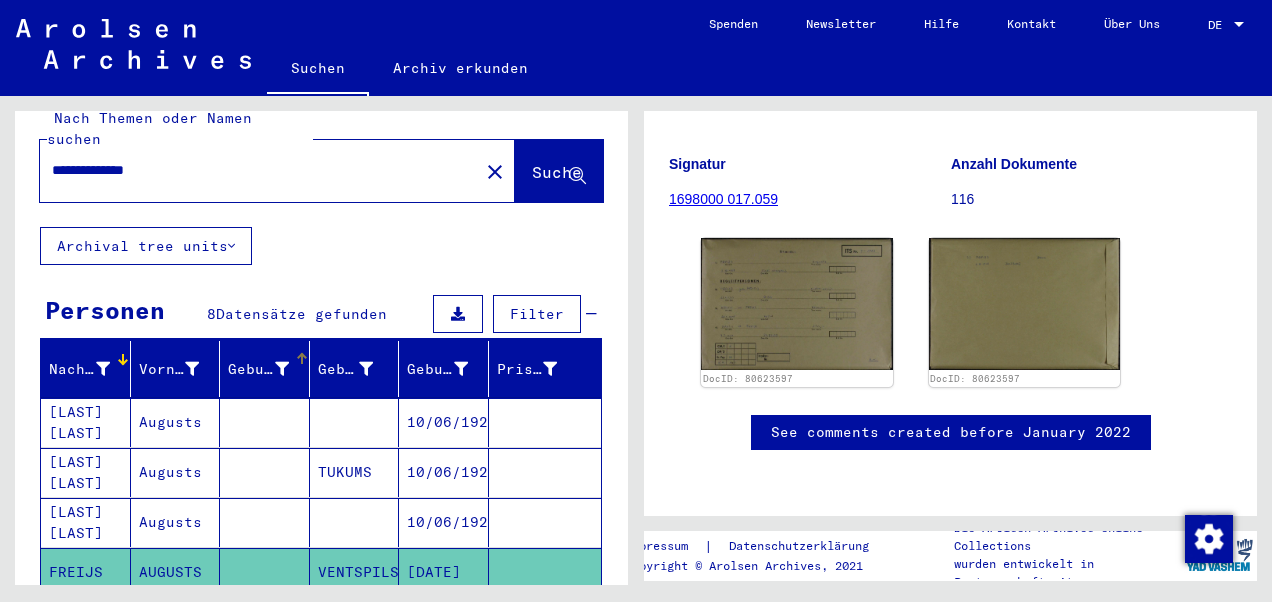 scroll, scrollTop: 0, scrollLeft: 0, axis: both 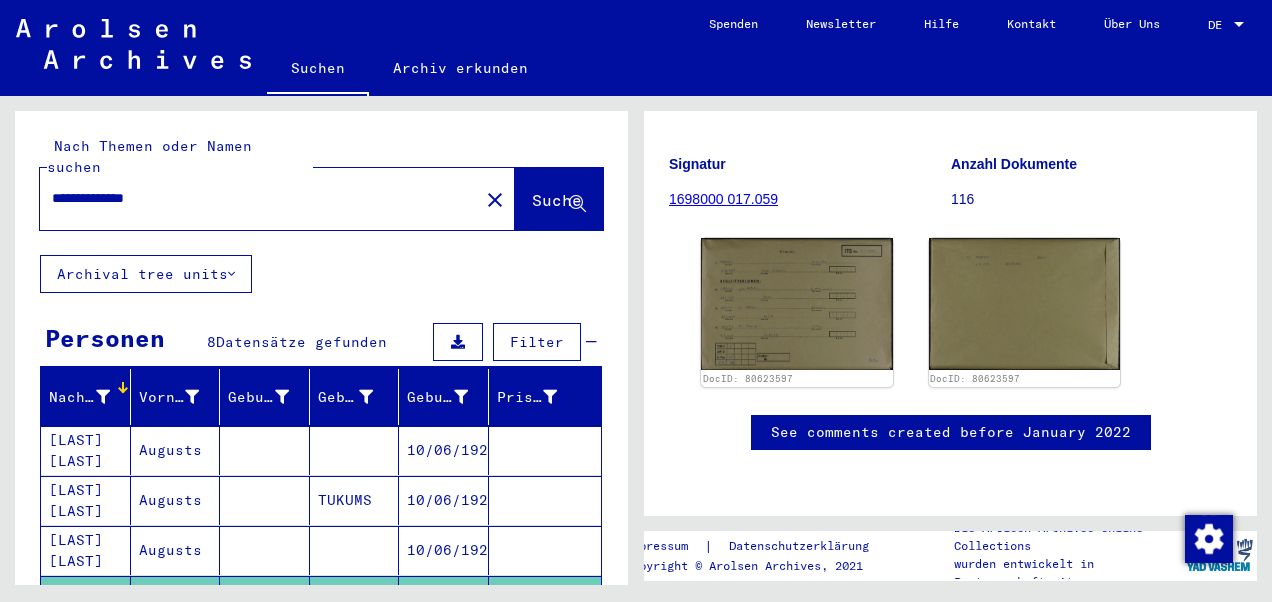 click on "Archival tree units" 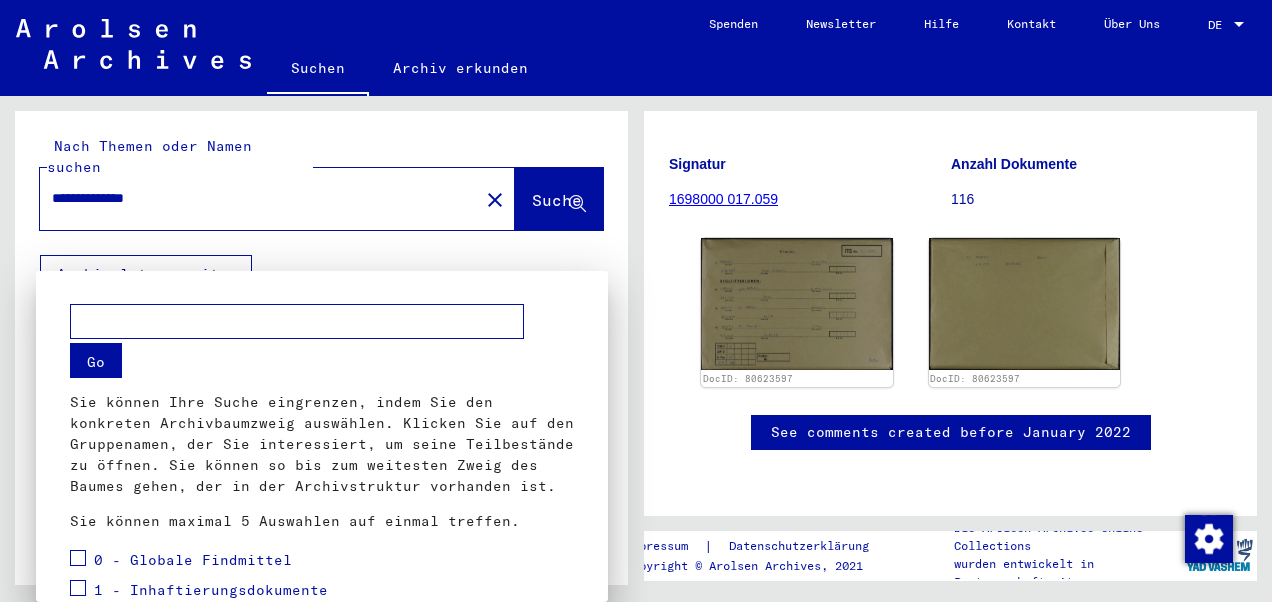 click at bounding box center (636, 301) 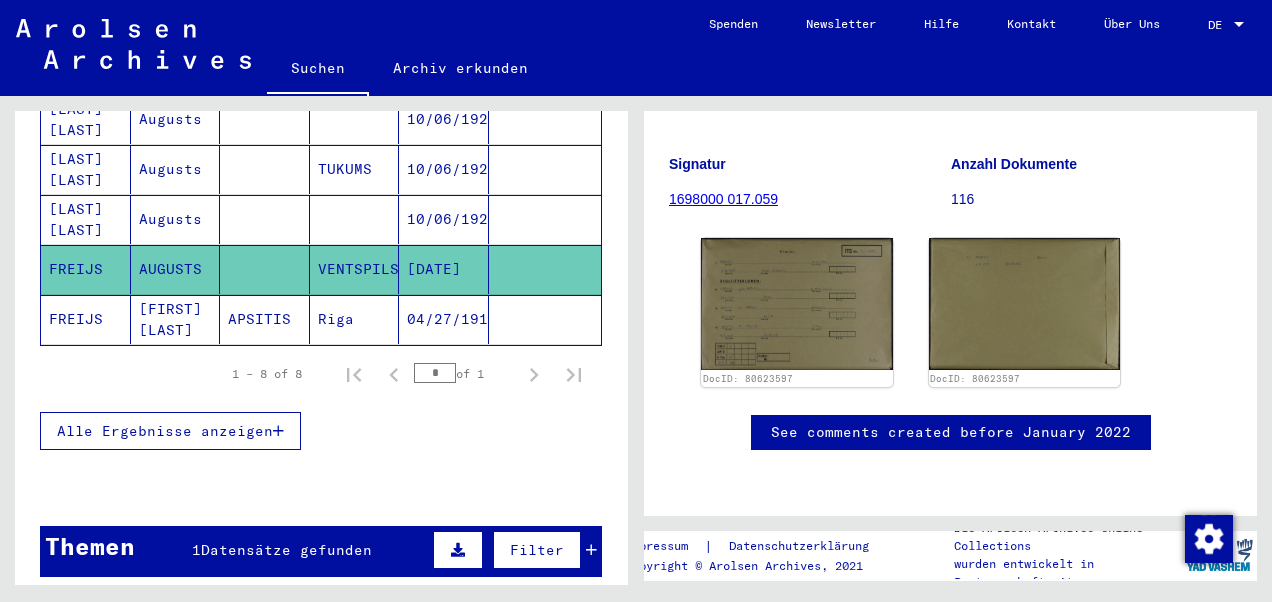 scroll, scrollTop: 300, scrollLeft: 0, axis: vertical 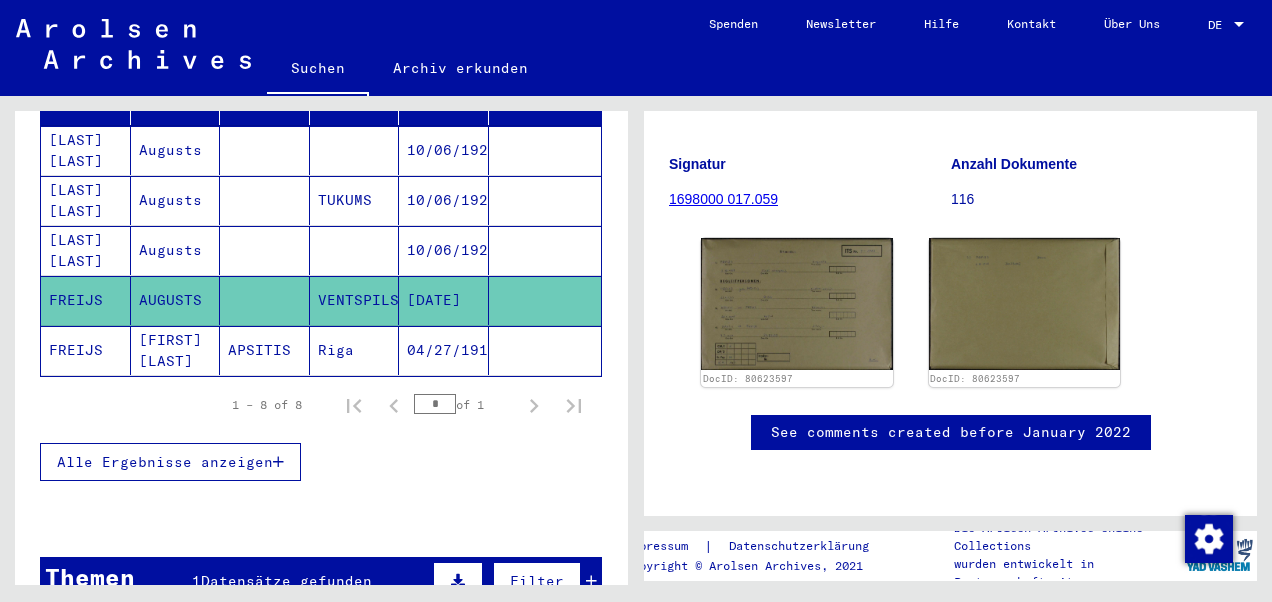 click on "Alle Ergebnisse anzeigen" at bounding box center [170, 462] 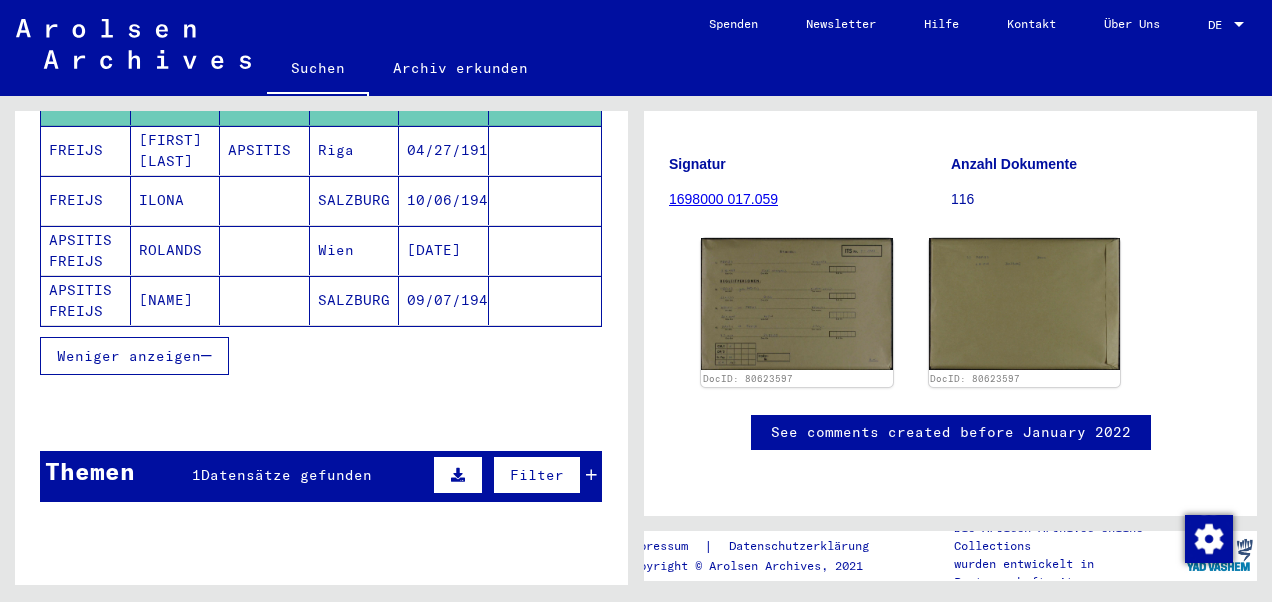 scroll, scrollTop: 556, scrollLeft: 0, axis: vertical 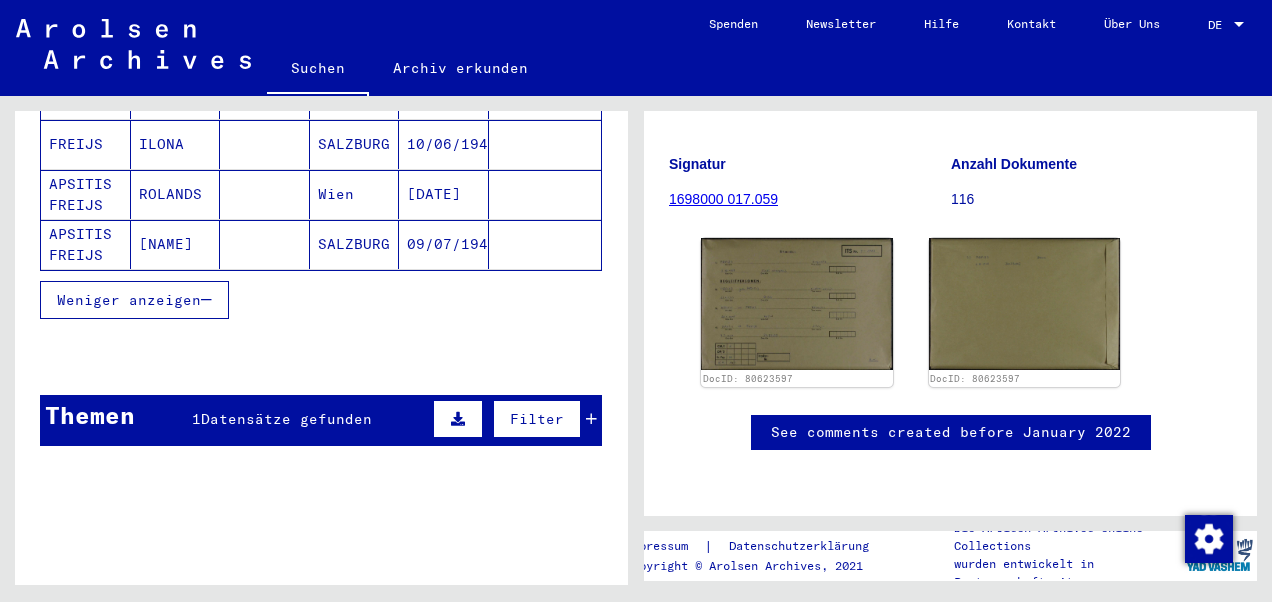 click on "Datensätze gefunden" at bounding box center (286, 419) 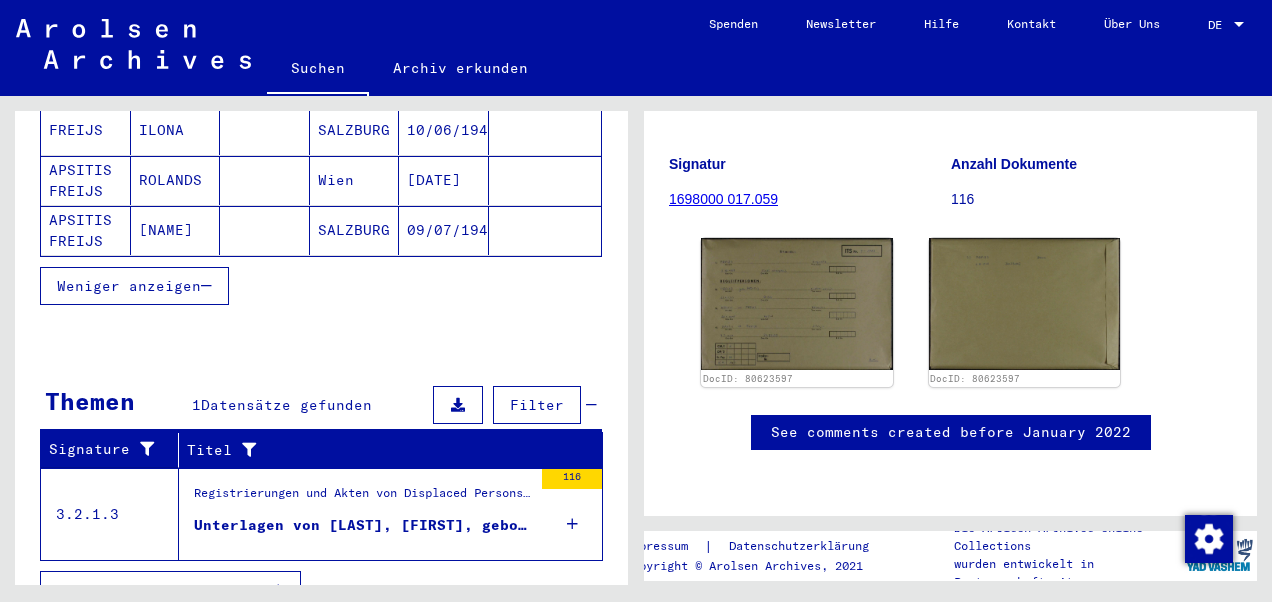 scroll, scrollTop: 572, scrollLeft: 0, axis: vertical 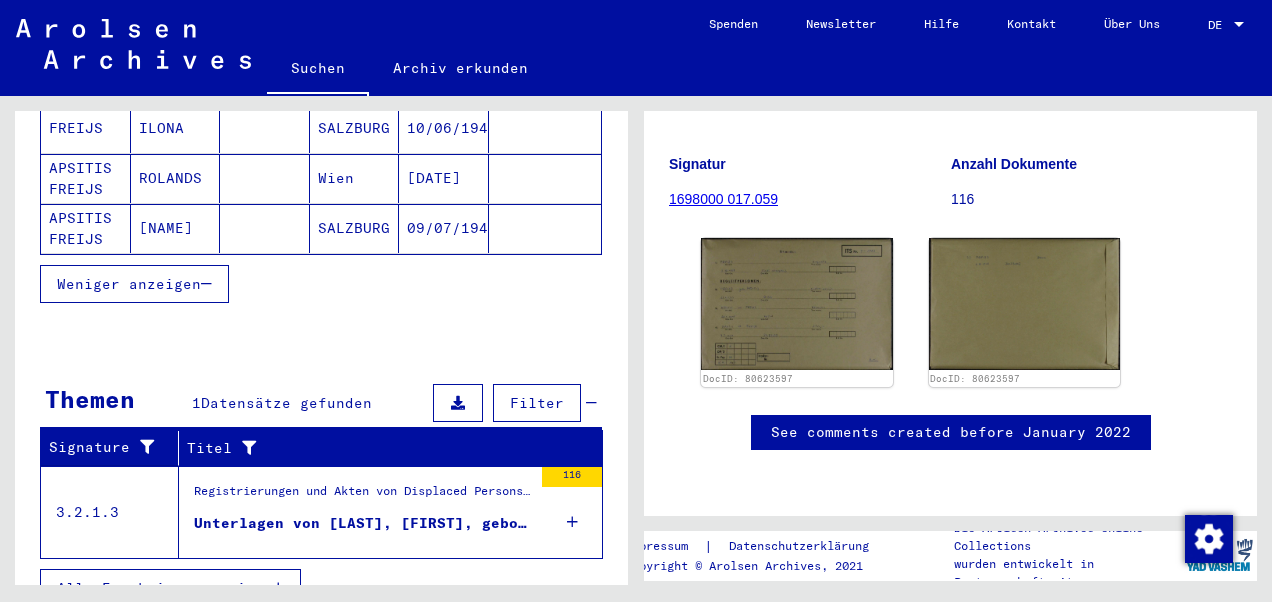 click on "Alle Ergebnisse anzeigen" at bounding box center (165, 588) 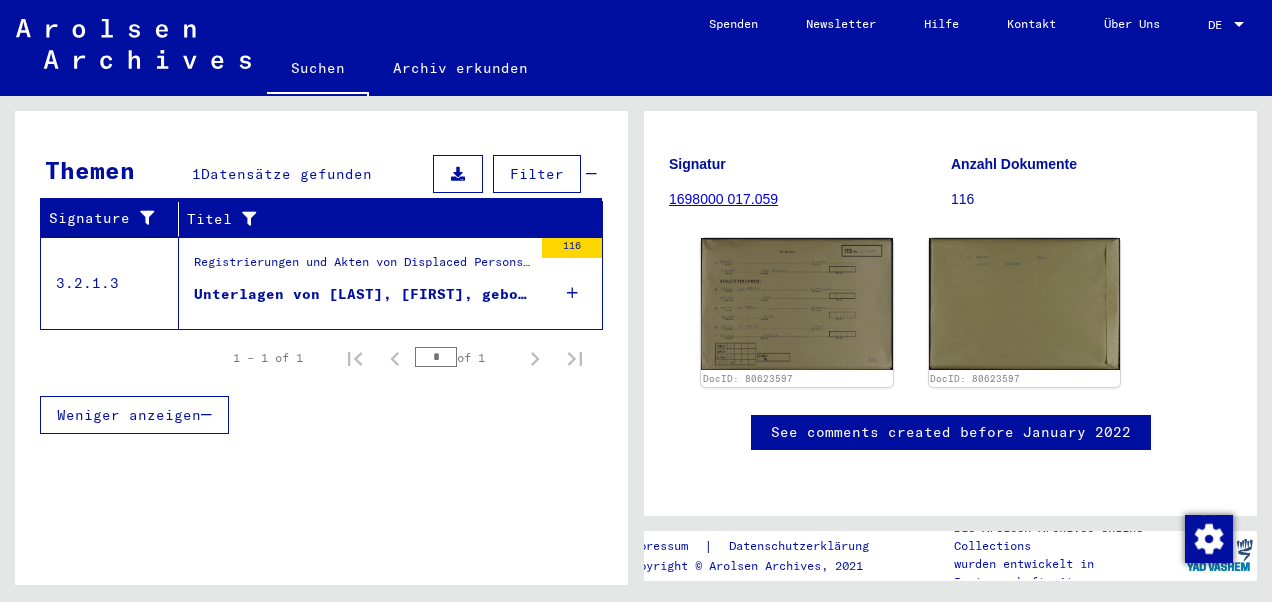 scroll, scrollTop: 254, scrollLeft: 0, axis: vertical 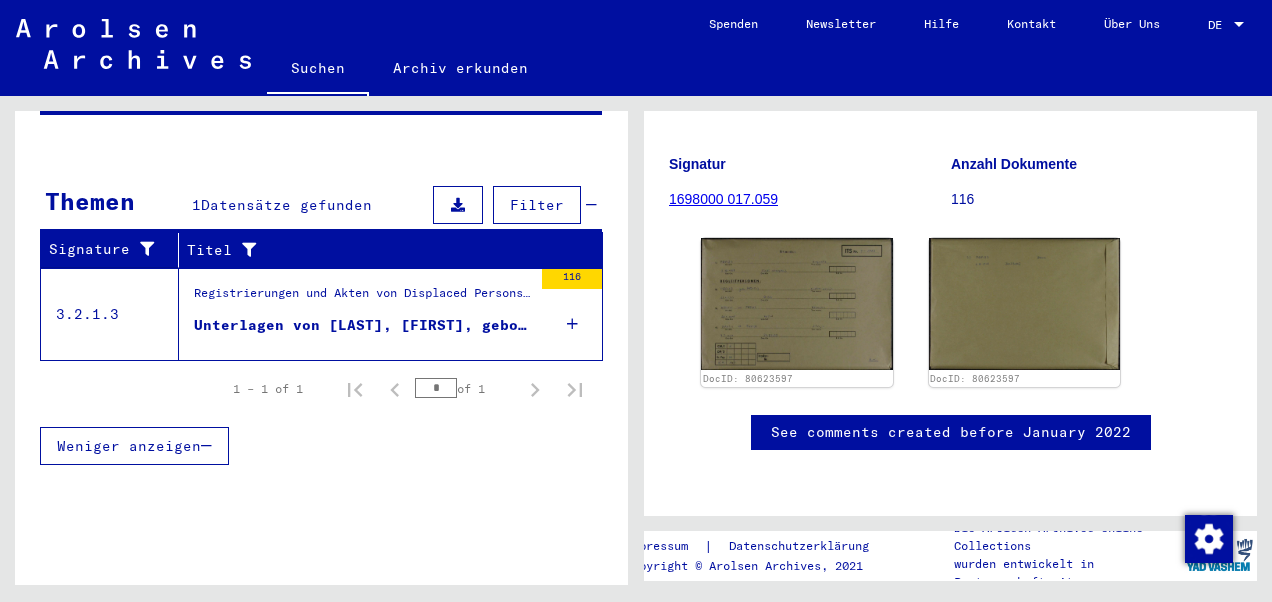 click on "Unterlagen von [LAST], [FIRST], geboren am [DATE], geboren in [CITY] und von weiteren Personen" at bounding box center [363, 325] 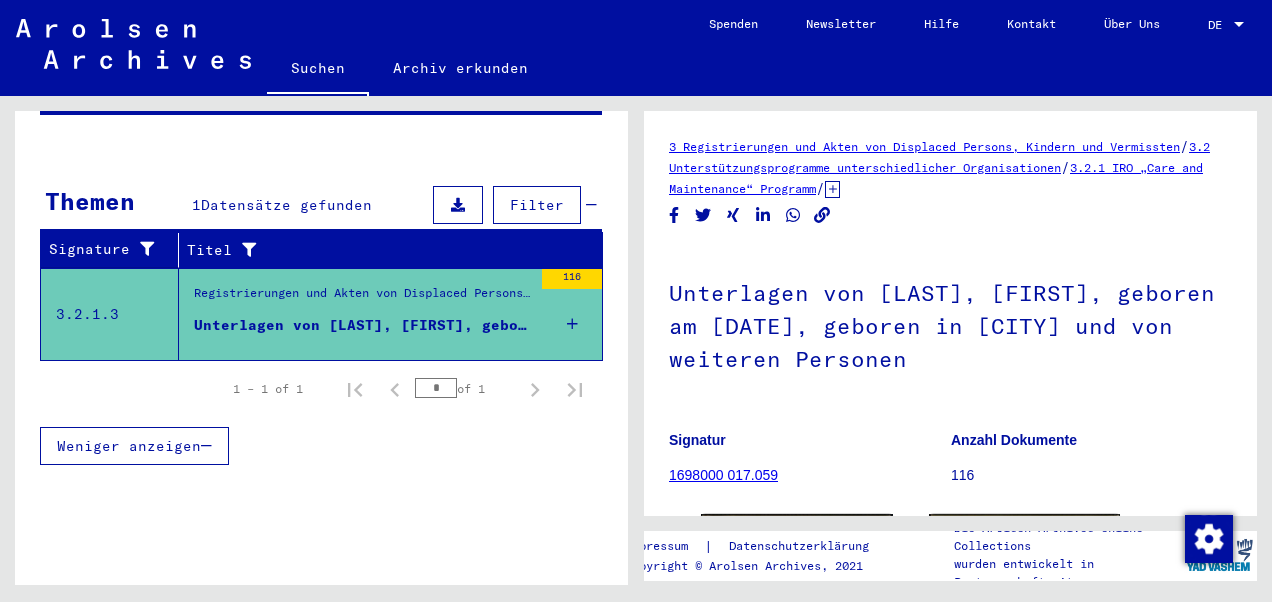 scroll, scrollTop: 0, scrollLeft: 0, axis: both 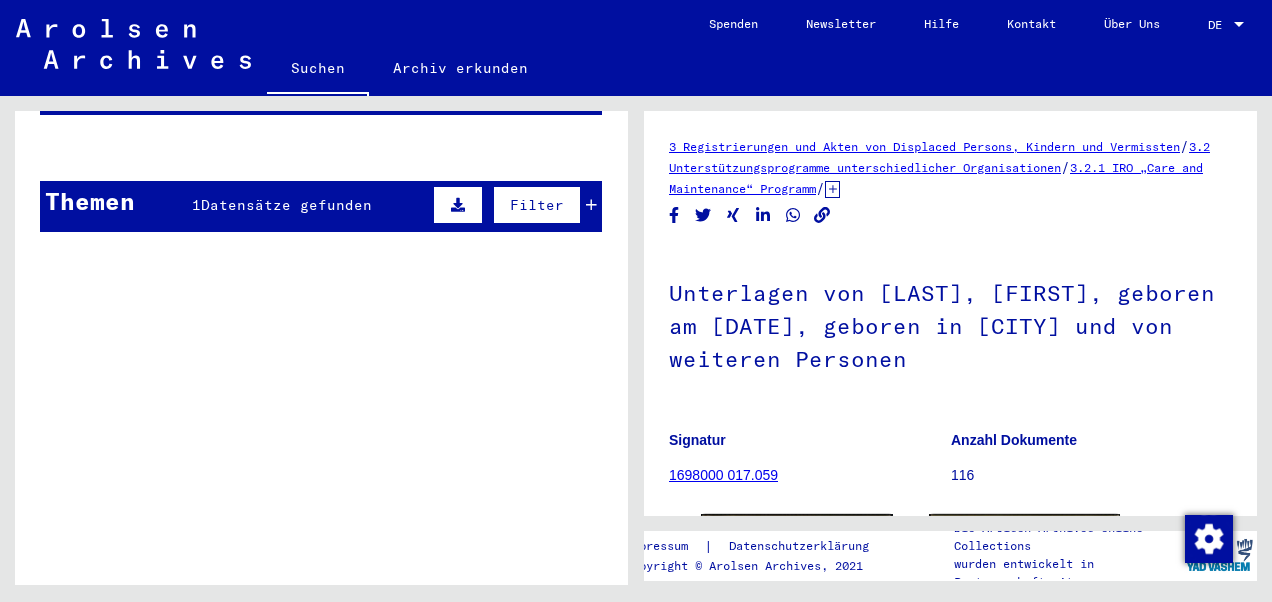 click at bounding box center (545, 246) 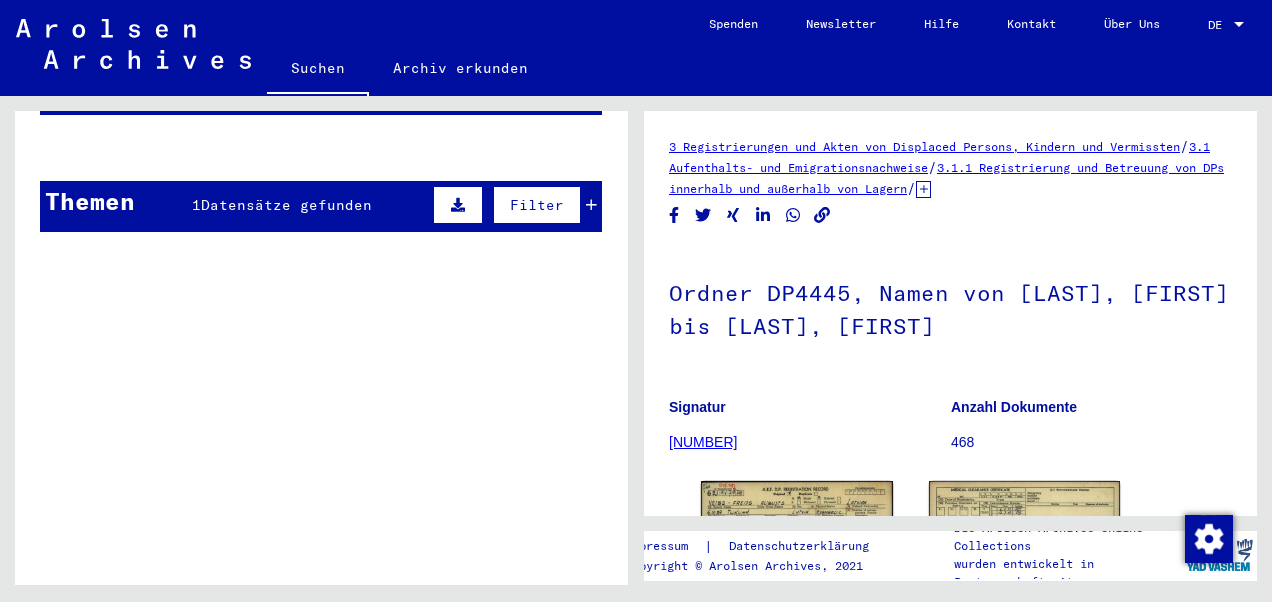 scroll, scrollTop: 0, scrollLeft: 0, axis: both 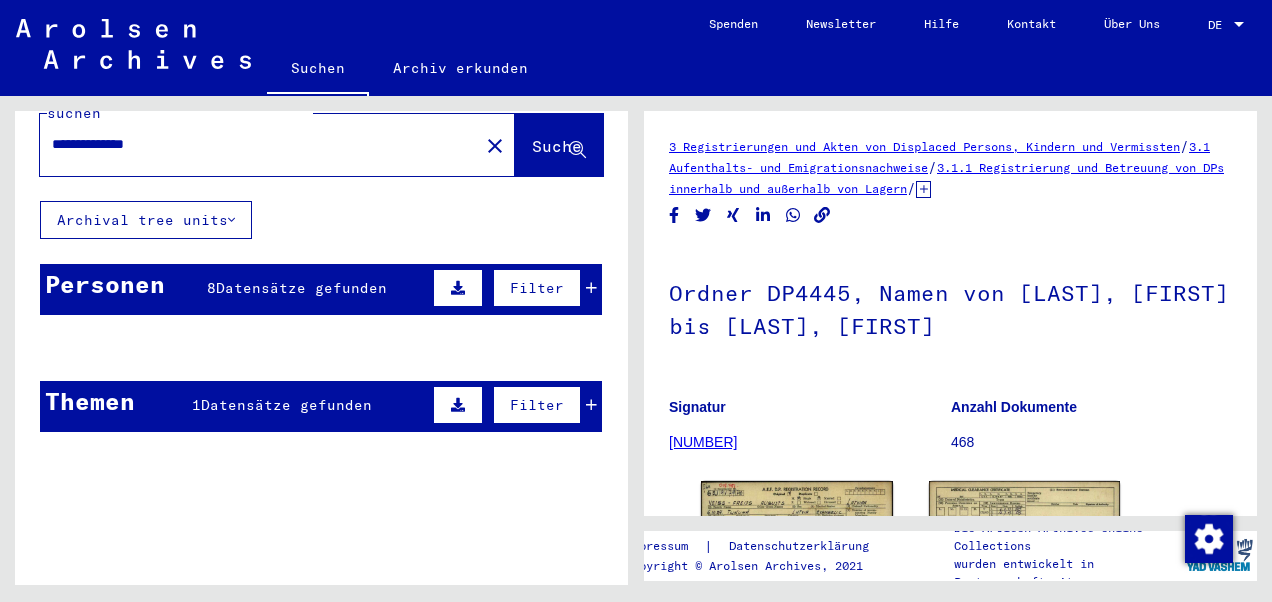 click at bounding box center [591, 288] 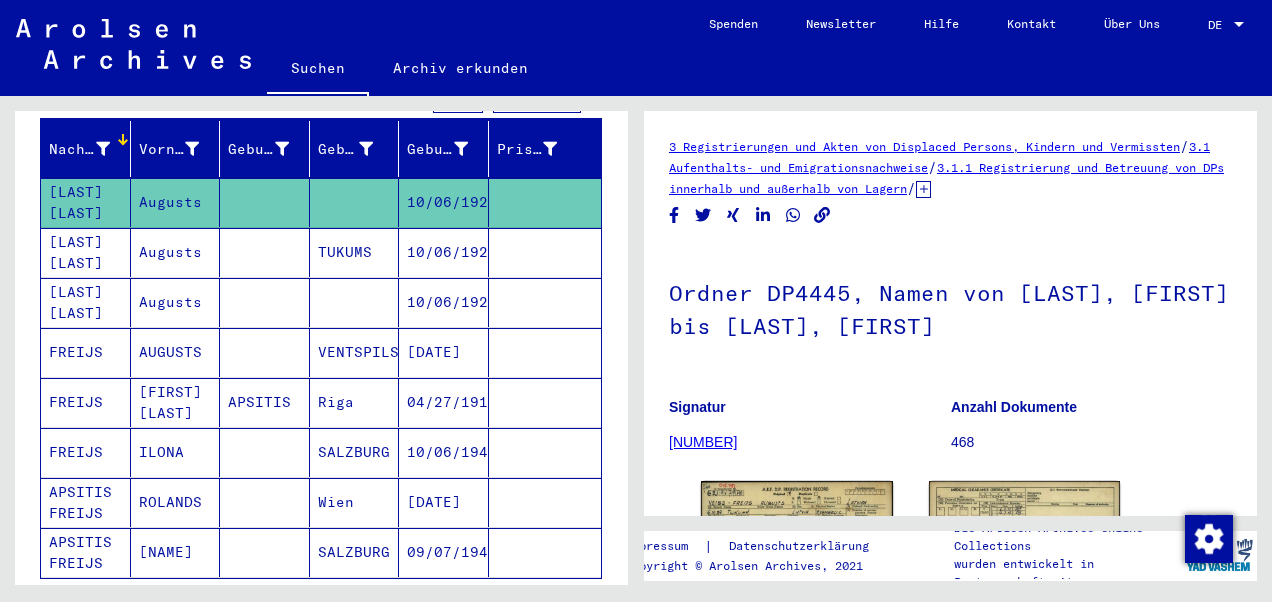 scroll, scrollTop: 254, scrollLeft: 0, axis: vertical 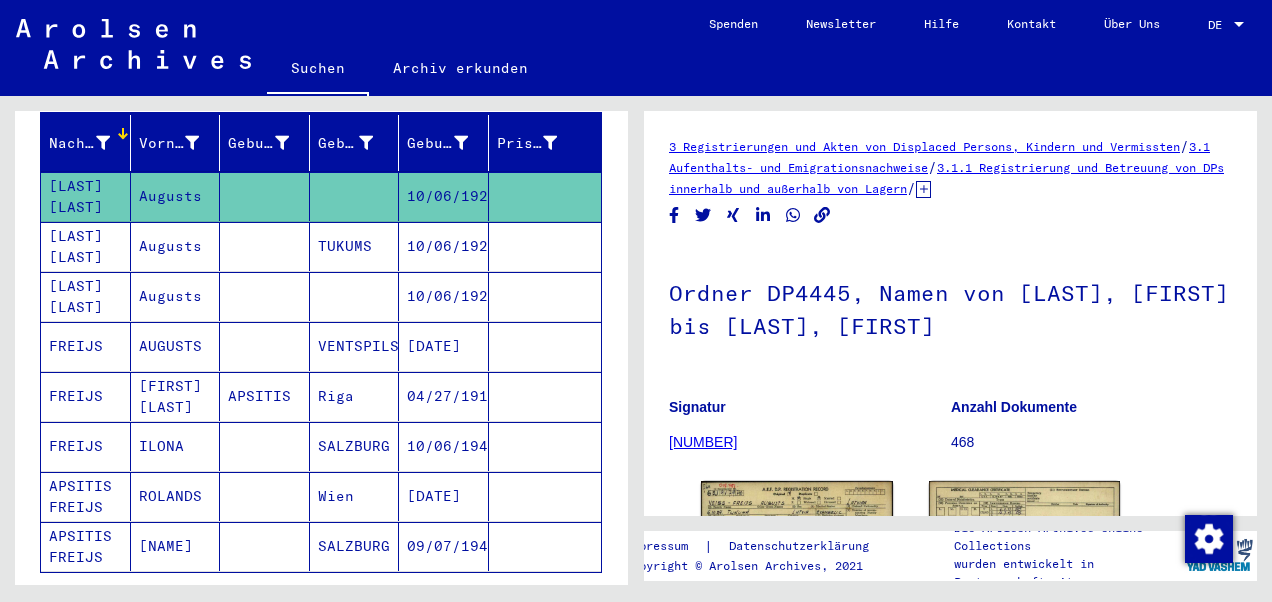 click on "AUGUSTS" at bounding box center (176, 396) 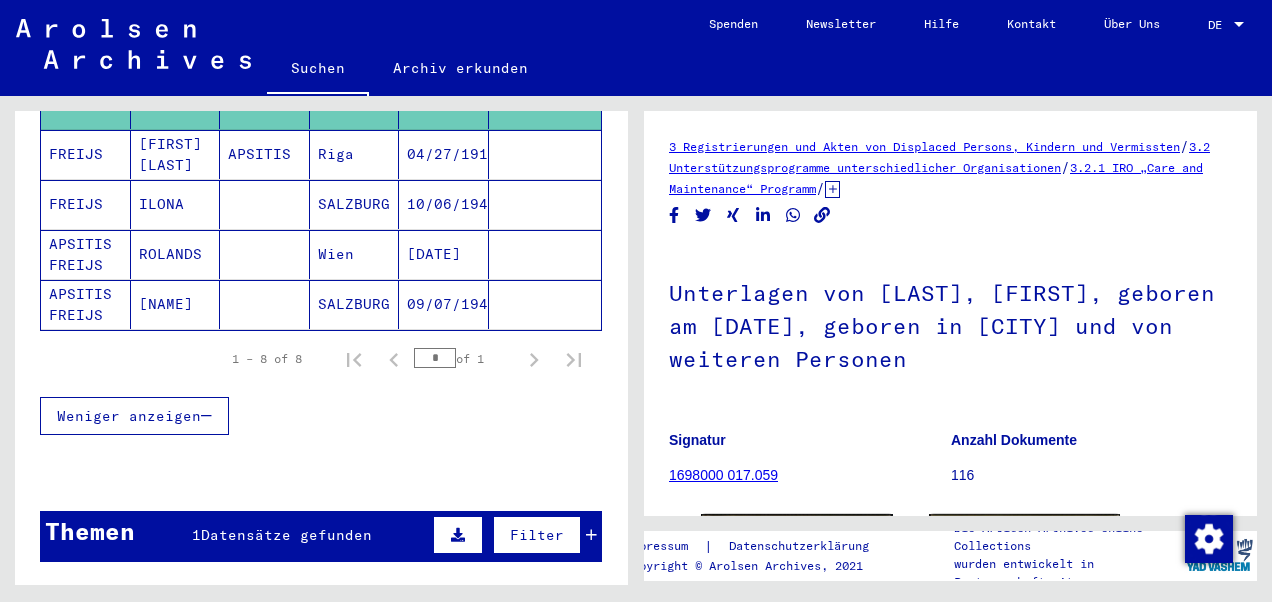 scroll, scrollTop: 554, scrollLeft: 0, axis: vertical 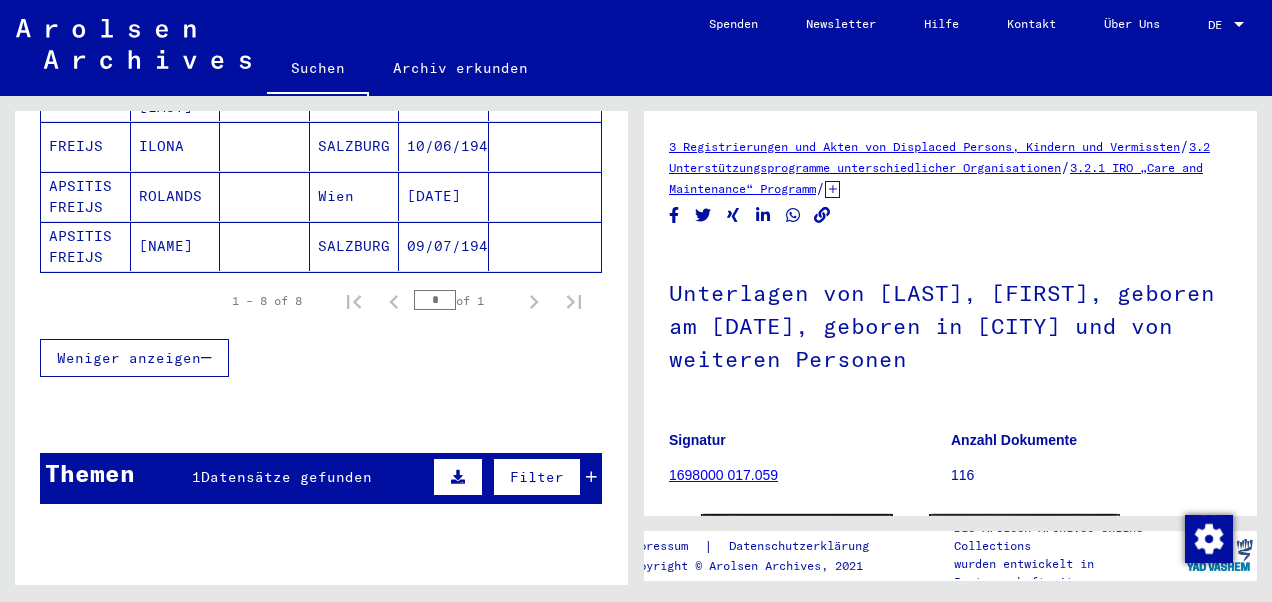 click at bounding box center (591, 477) 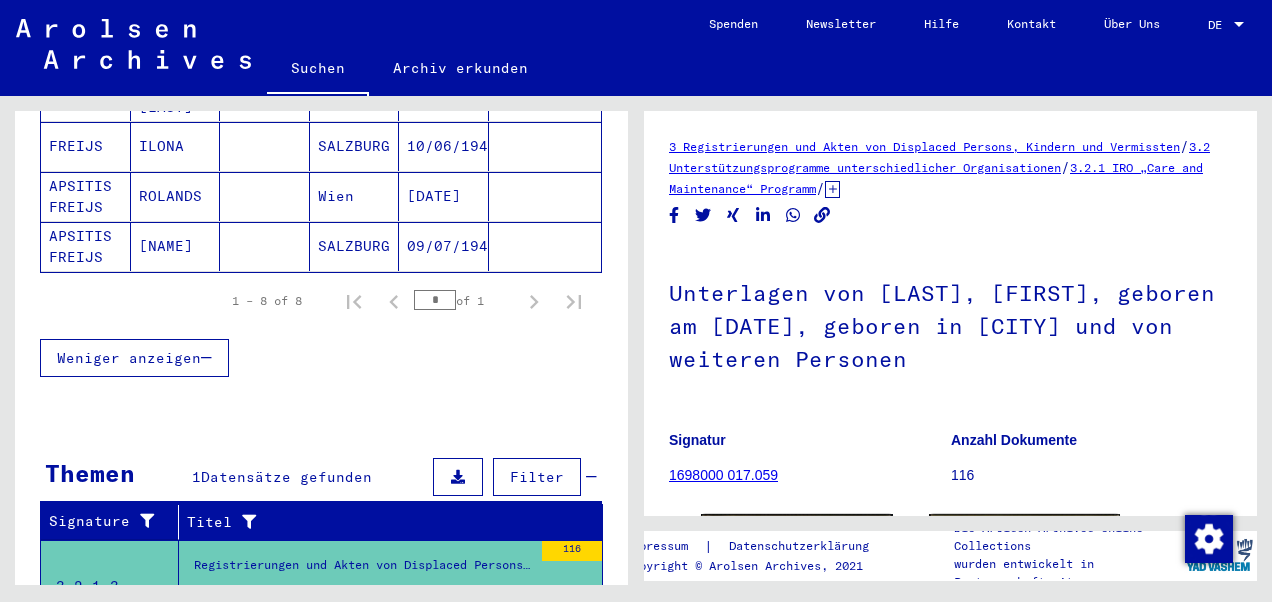 scroll, scrollTop: 654, scrollLeft: 0, axis: vertical 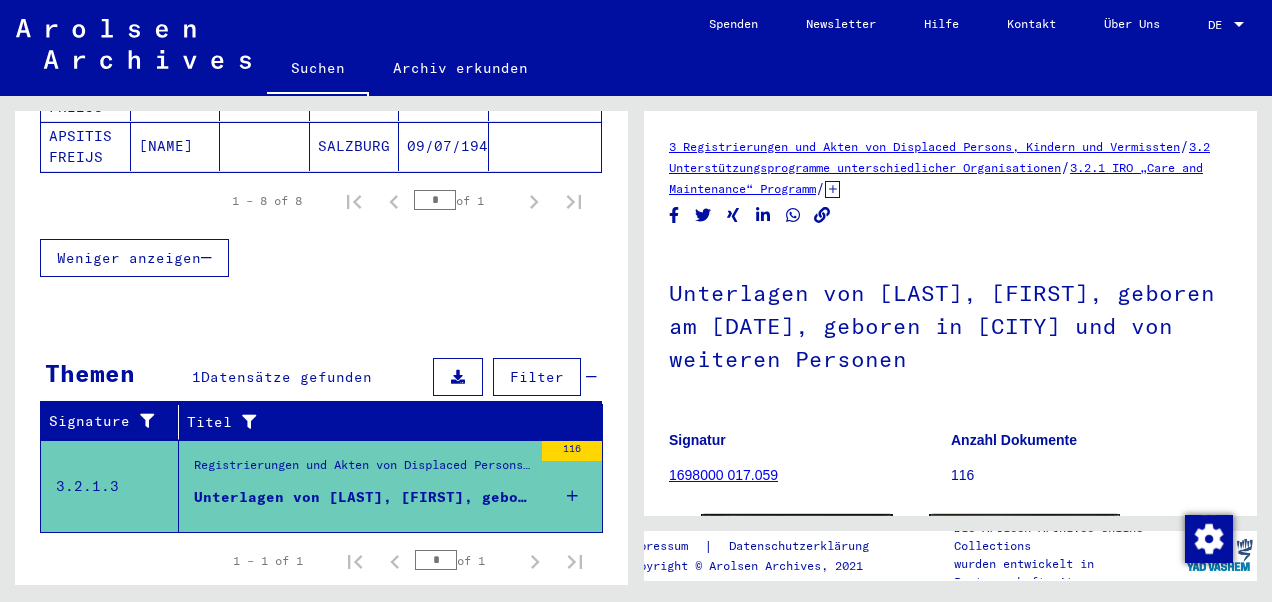 click on "116" at bounding box center [572, 451] 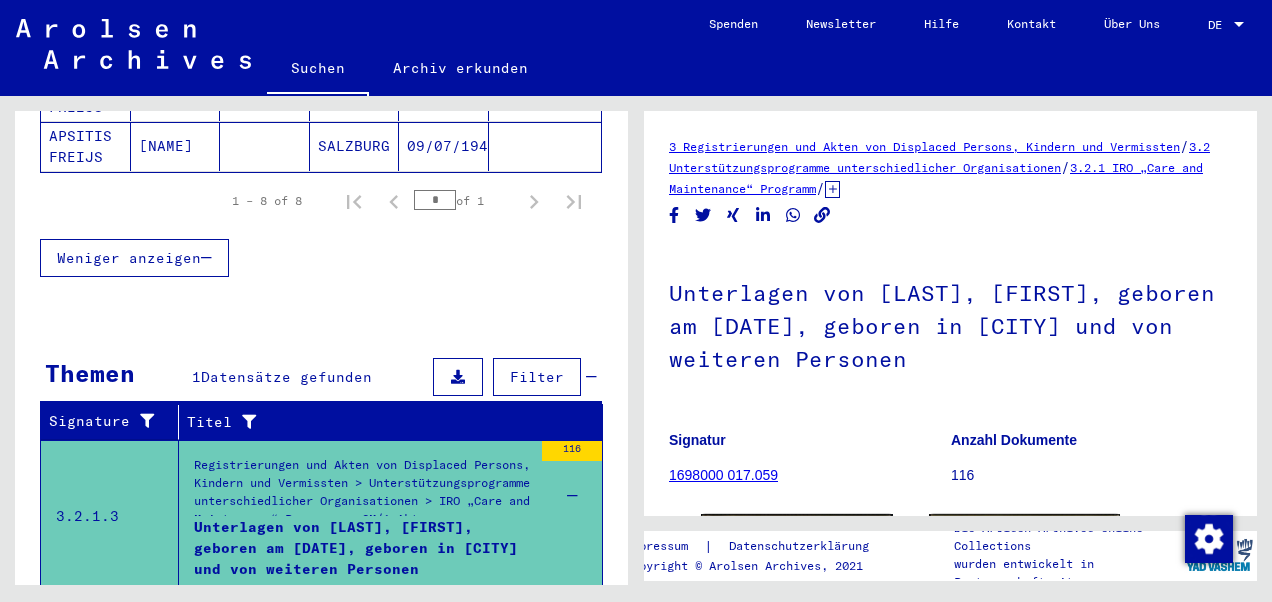 click on "Unterlagen von [LAST], [FIRST], geboren am [DATE], geboren in [CITY] und von weiteren Personen" at bounding box center (363, 547) 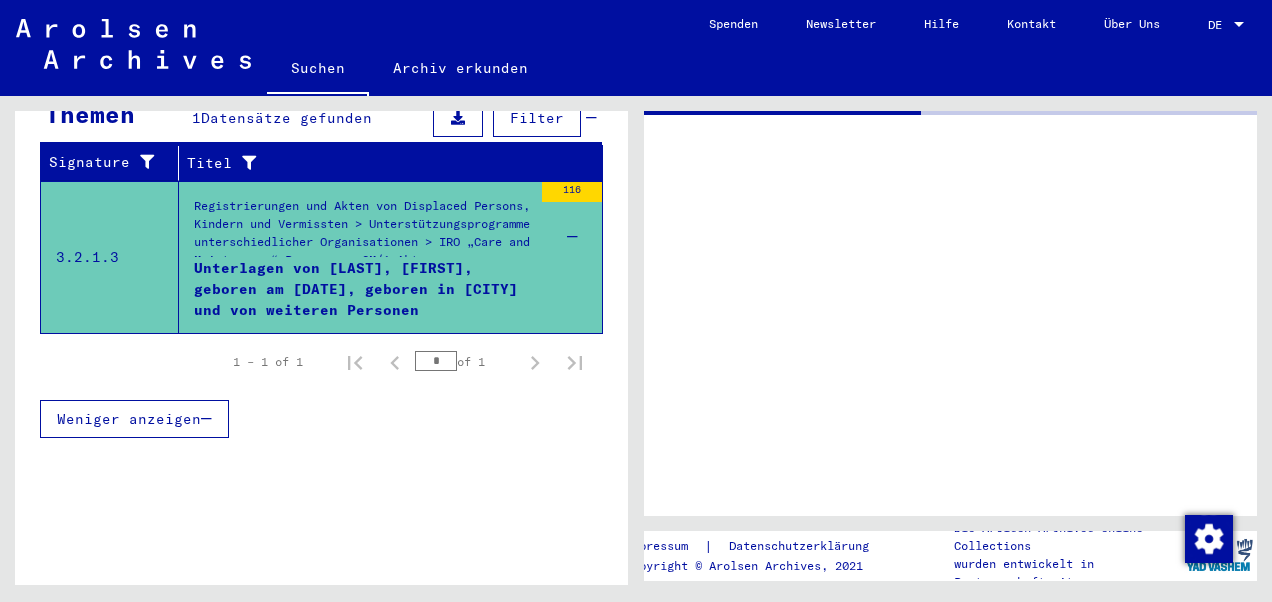 scroll, scrollTop: 310, scrollLeft: 0, axis: vertical 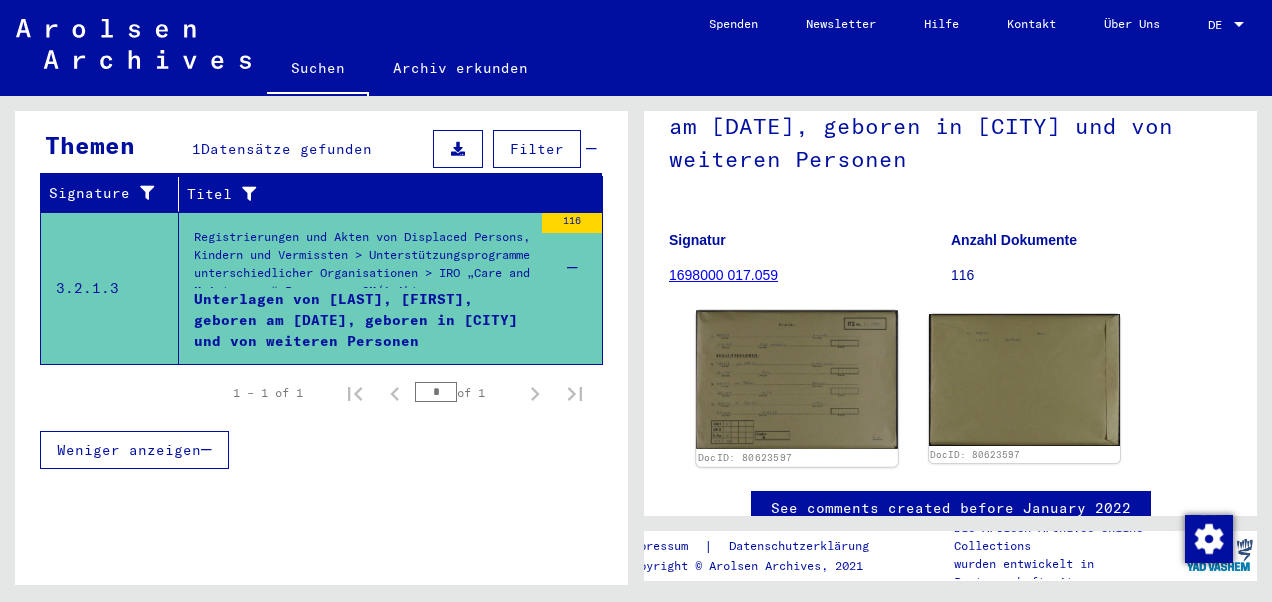 click 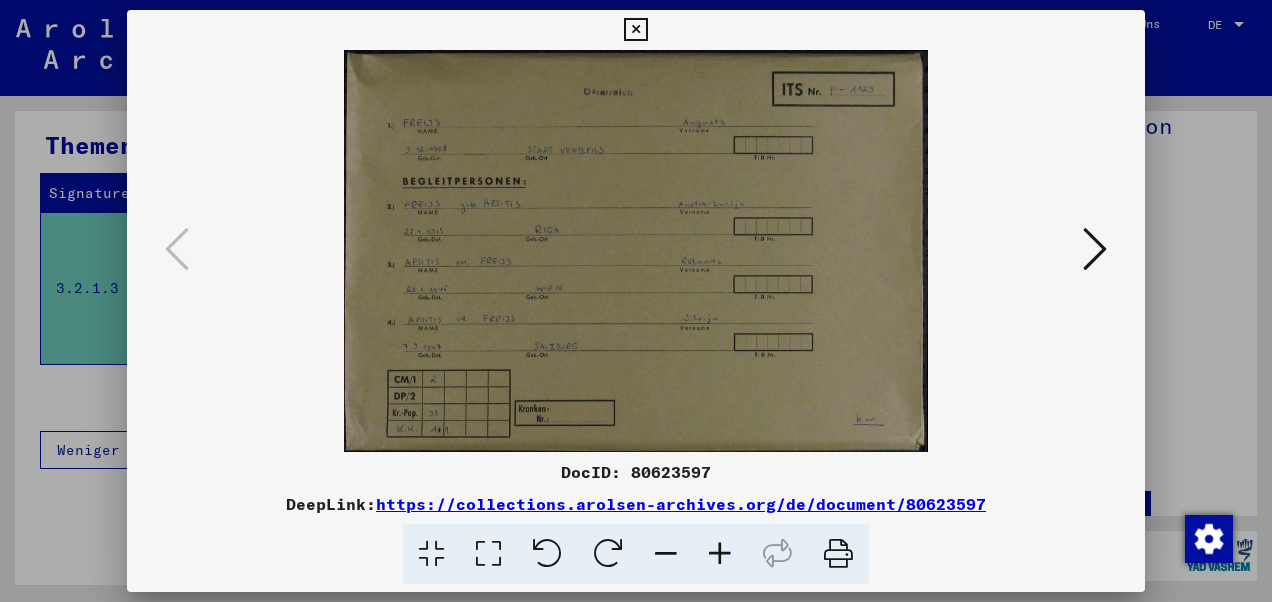 click on "https://collections.arolsen-archives.org/de/document/80623597" at bounding box center [681, 504] 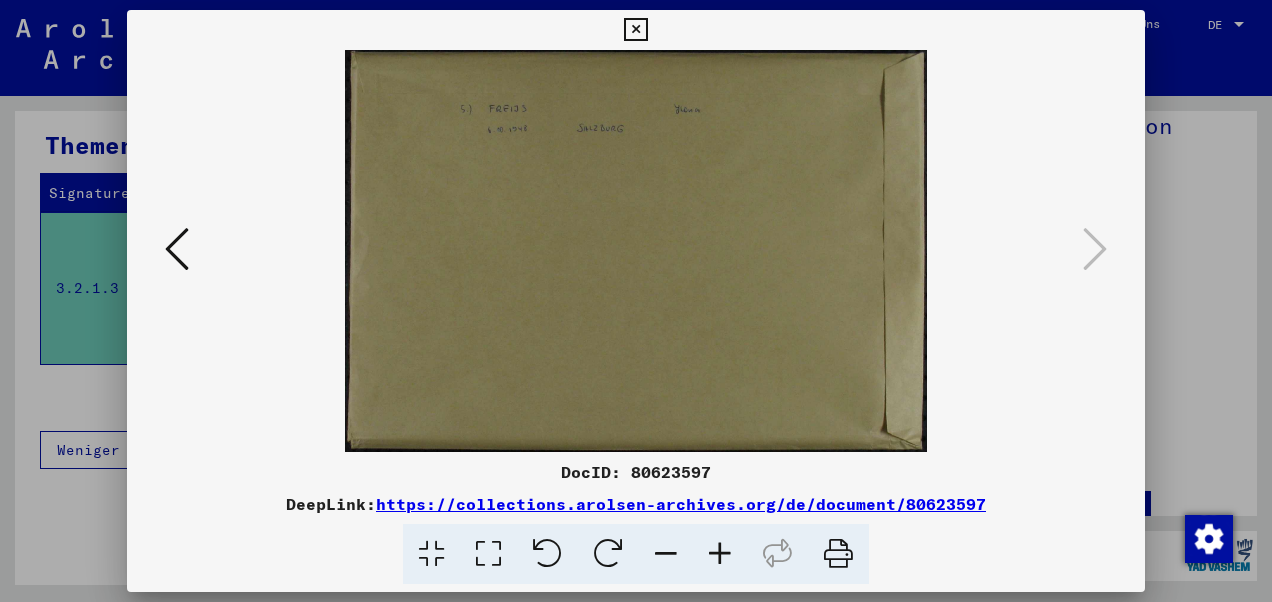 click at bounding box center (177, 249) 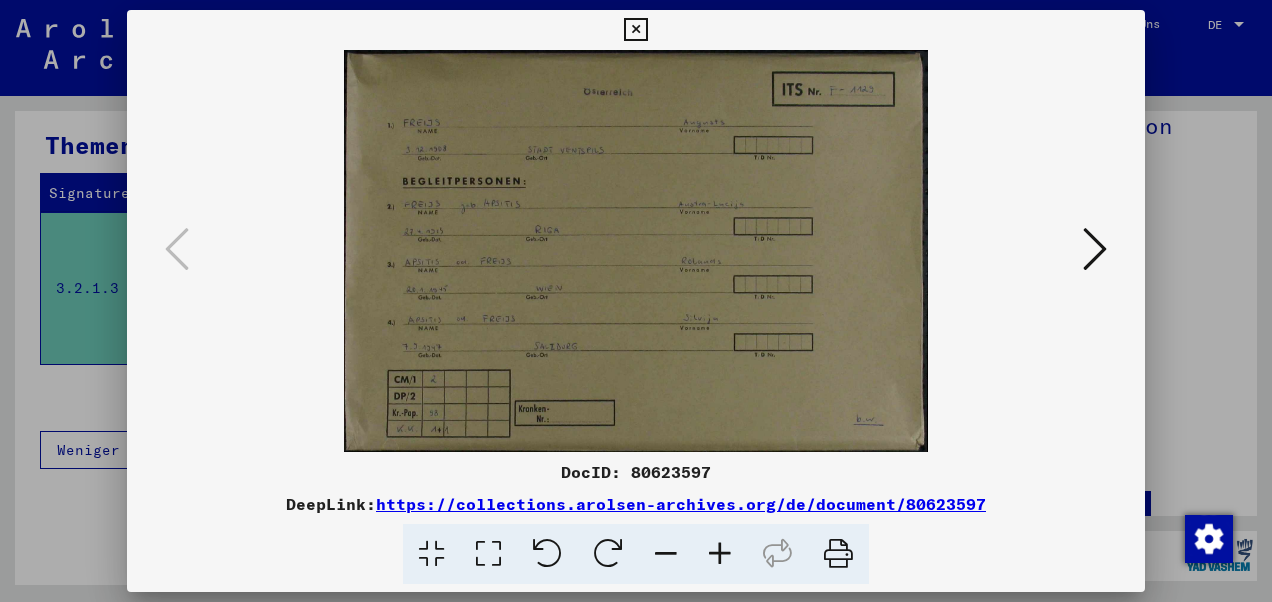 click at bounding box center [635, 30] 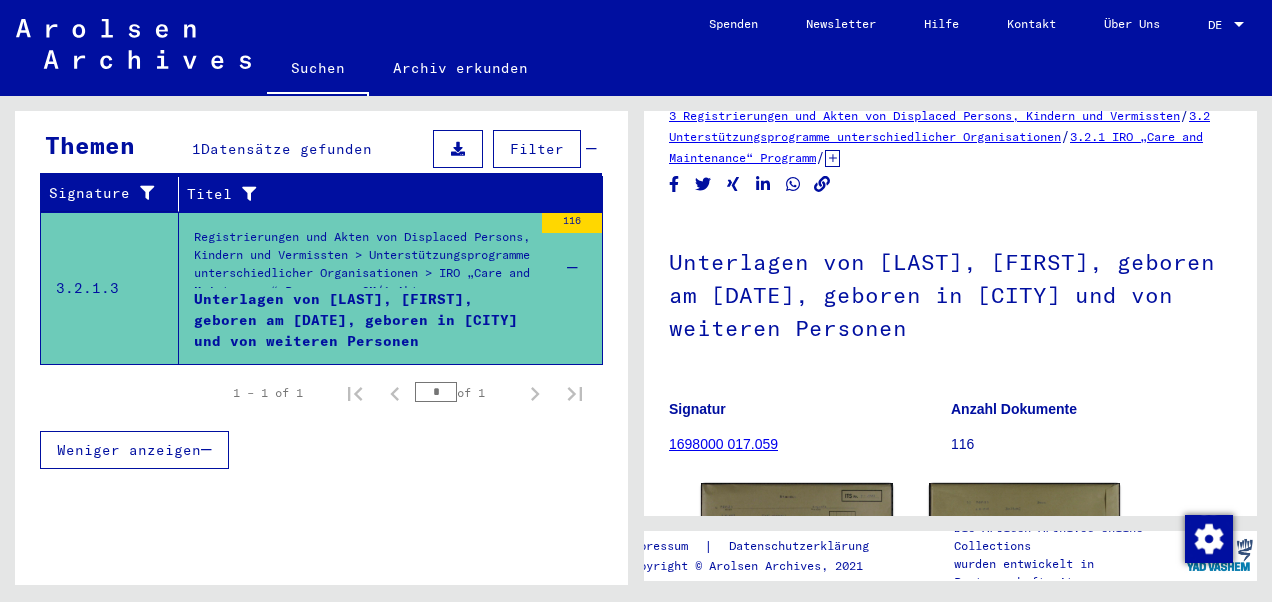 scroll, scrollTop: 0, scrollLeft: 0, axis: both 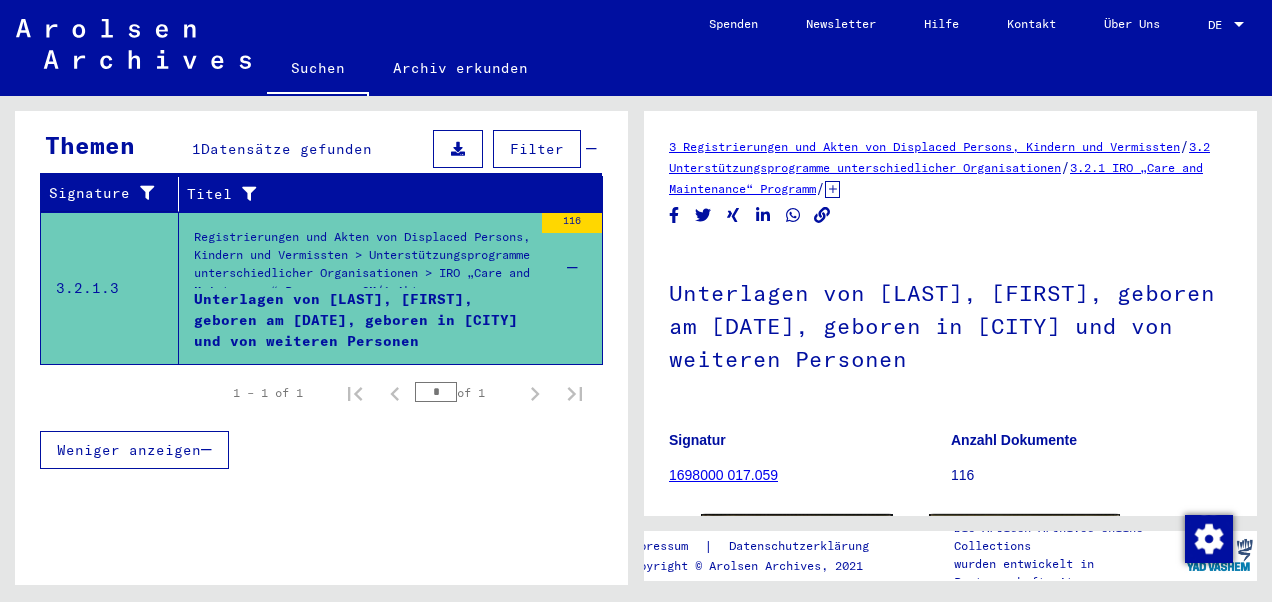 click 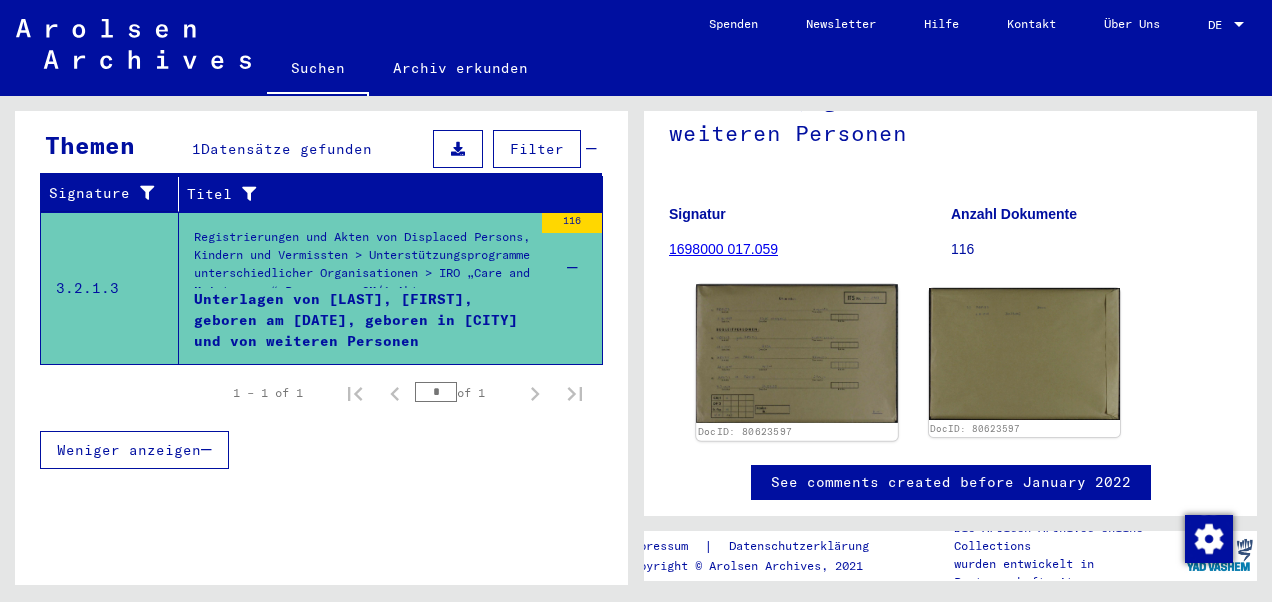 scroll, scrollTop: 300, scrollLeft: 0, axis: vertical 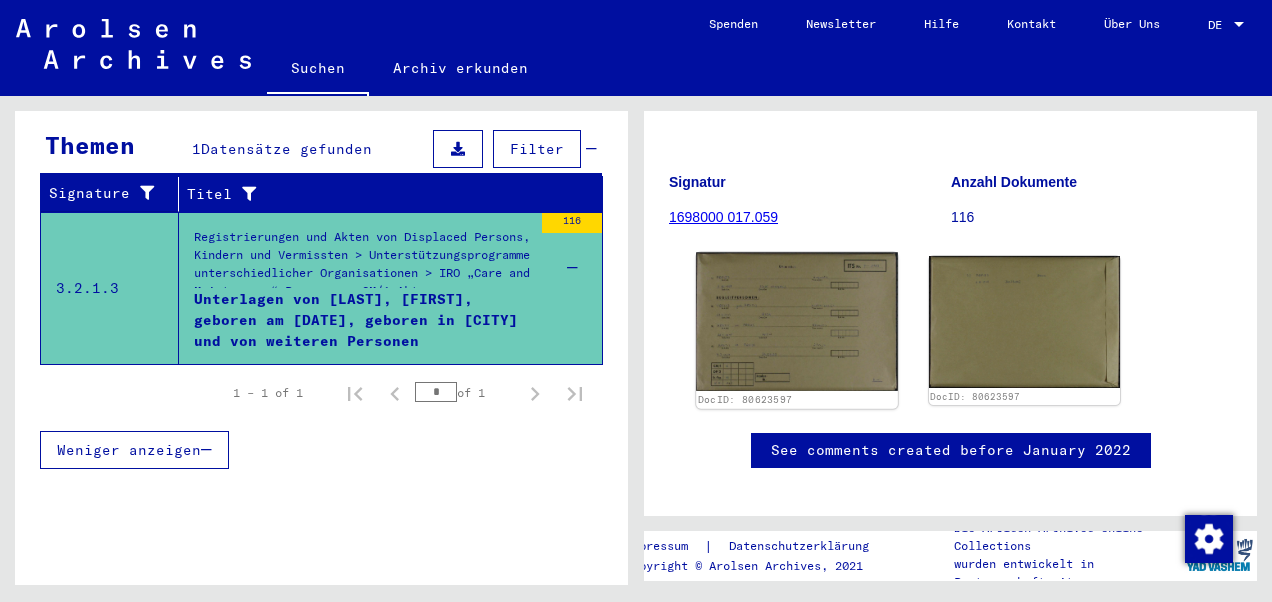 click 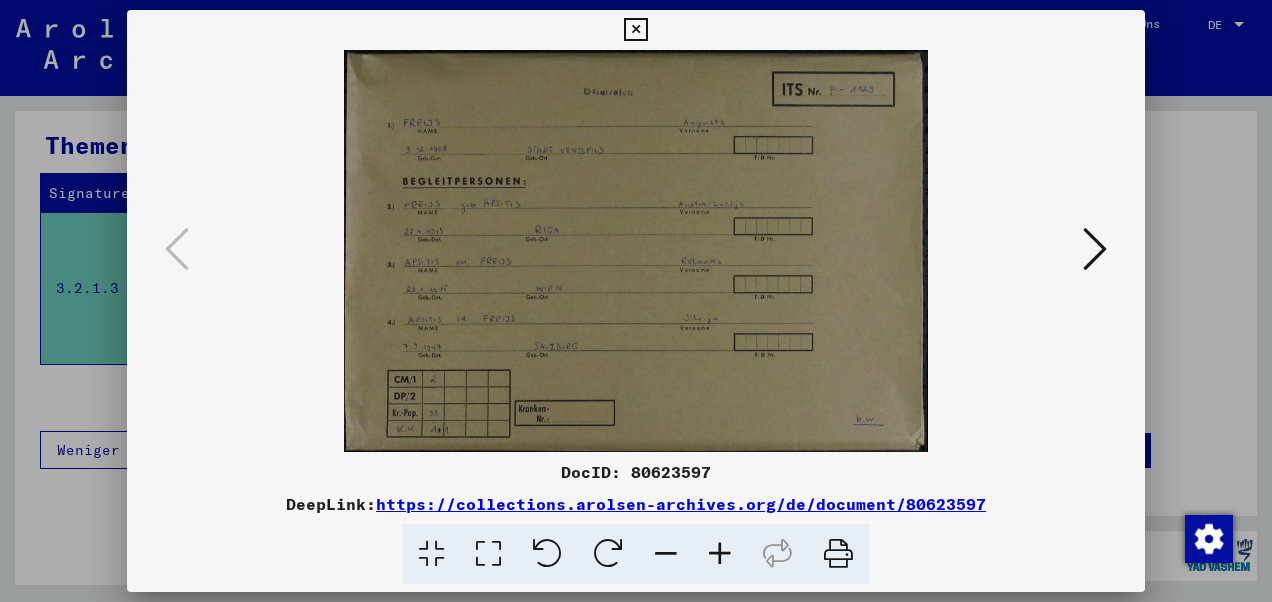 click at bounding box center [636, 251] 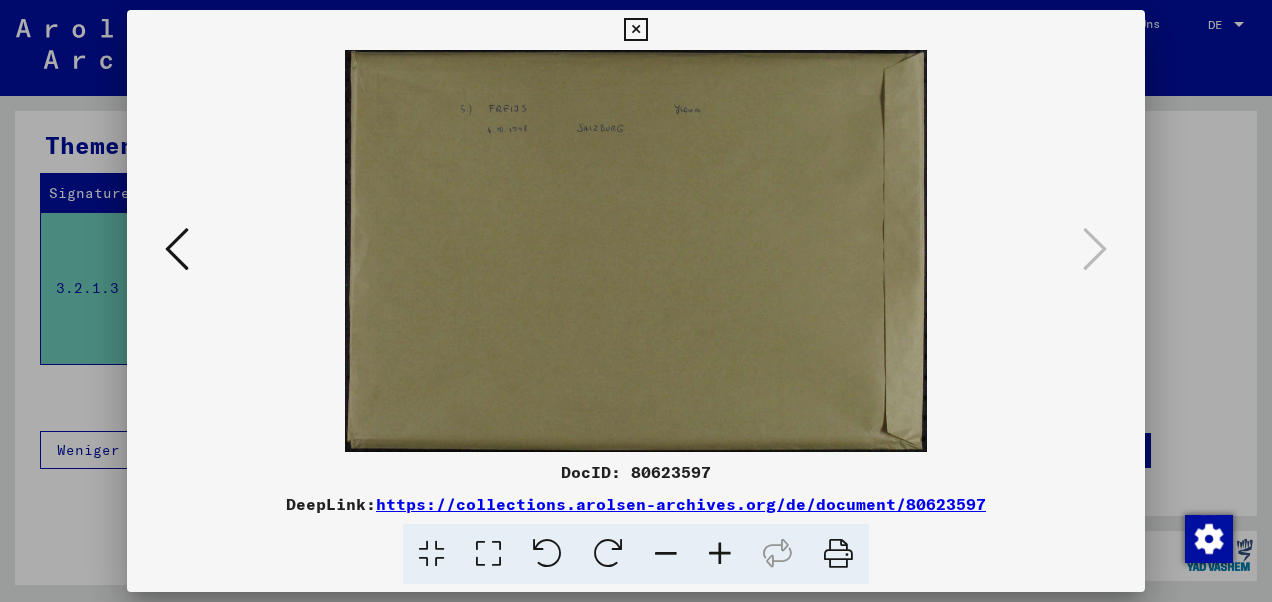 click at bounding box center (177, 249) 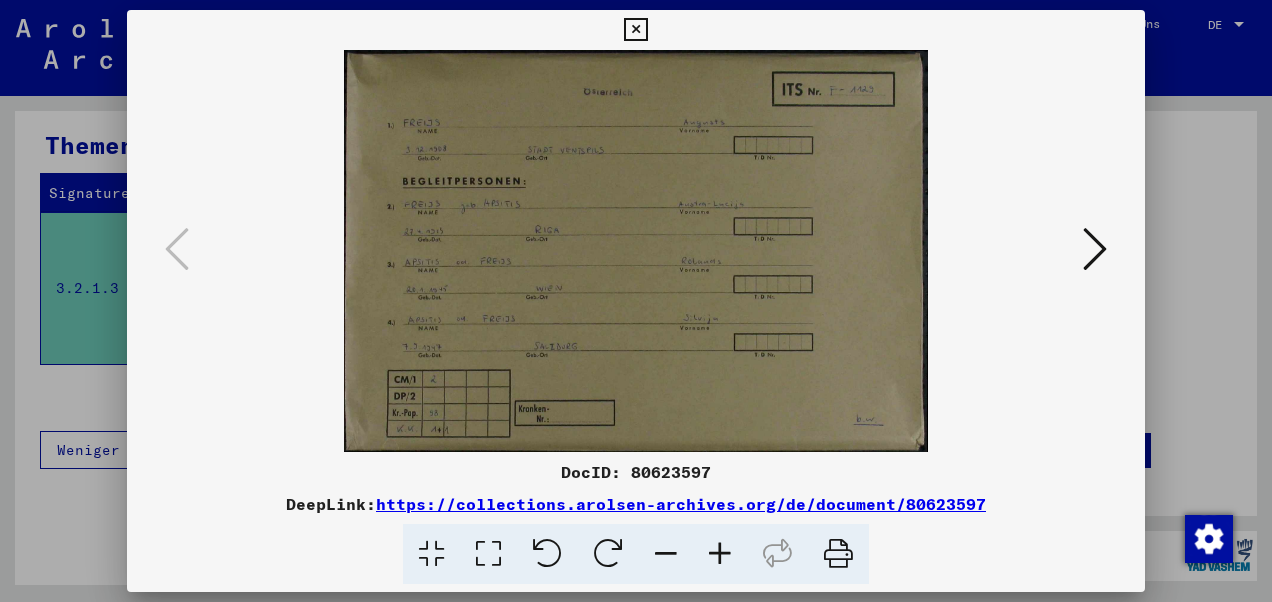 click at bounding box center [1095, 249] 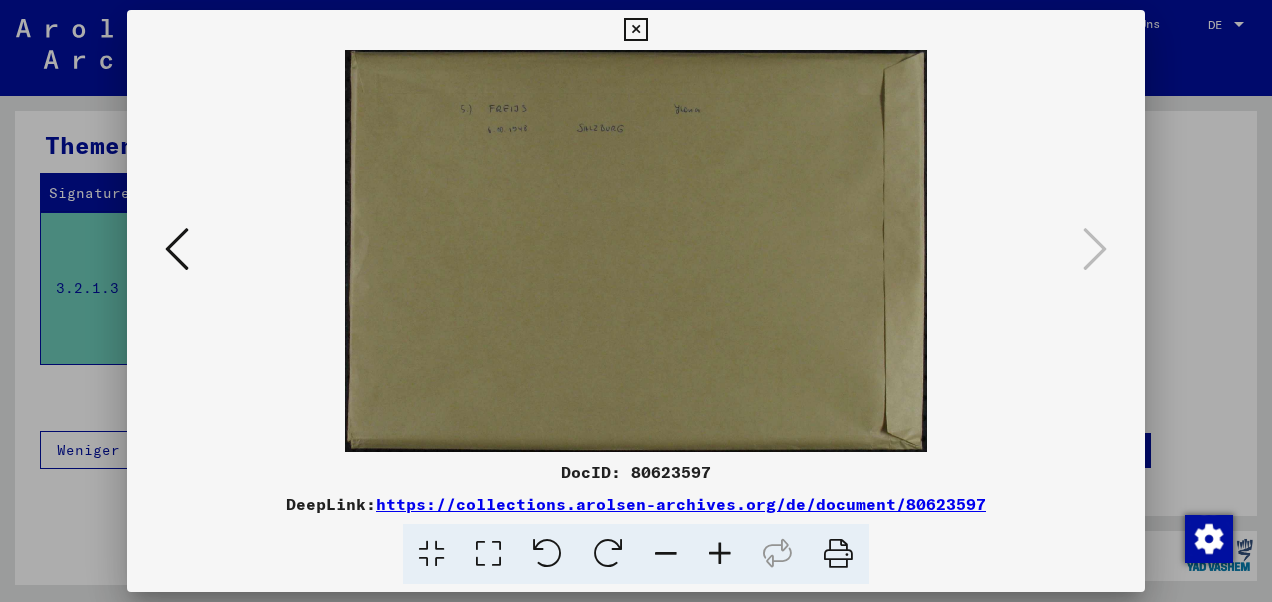click at bounding box center [635, 30] 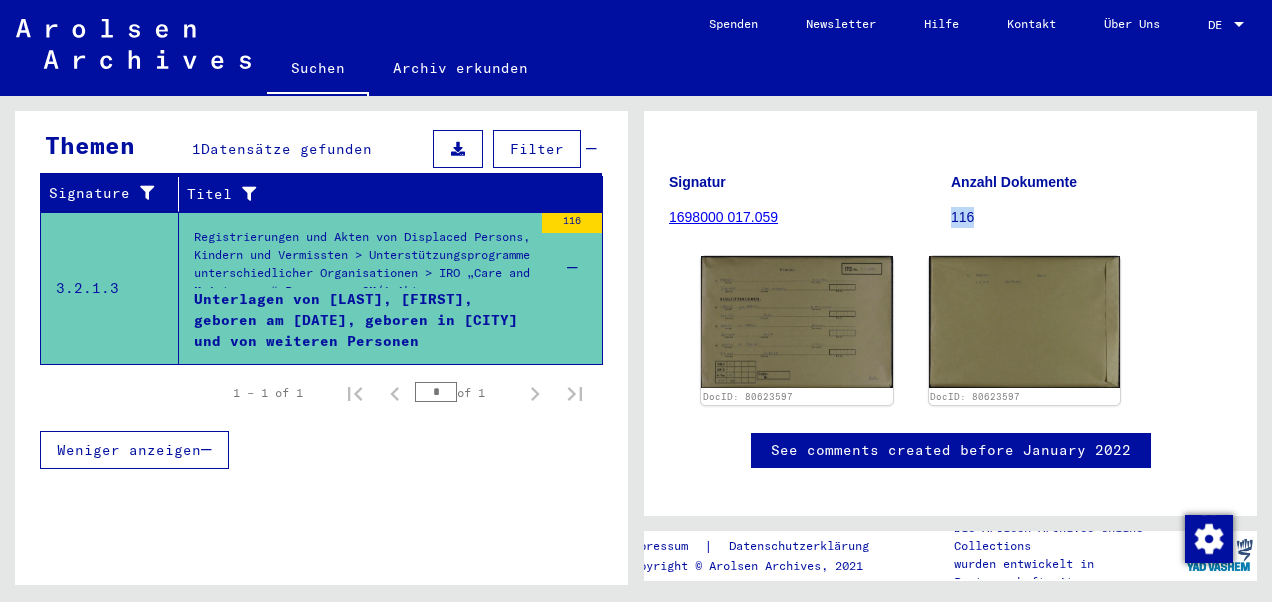 drag, startPoint x: 943, startPoint y: 213, endPoint x: 990, endPoint y: 208, distance: 47.26521 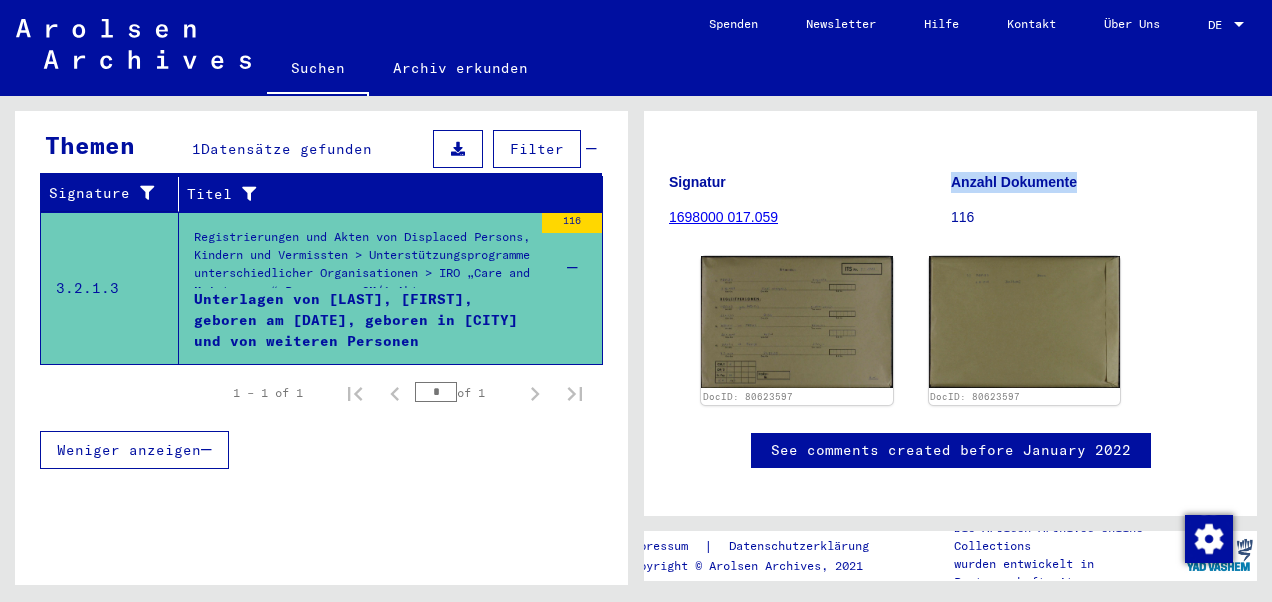 drag, startPoint x: 945, startPoint y: 186, endPoint x: 1072, endPoint y: 173, distance: 127.66362 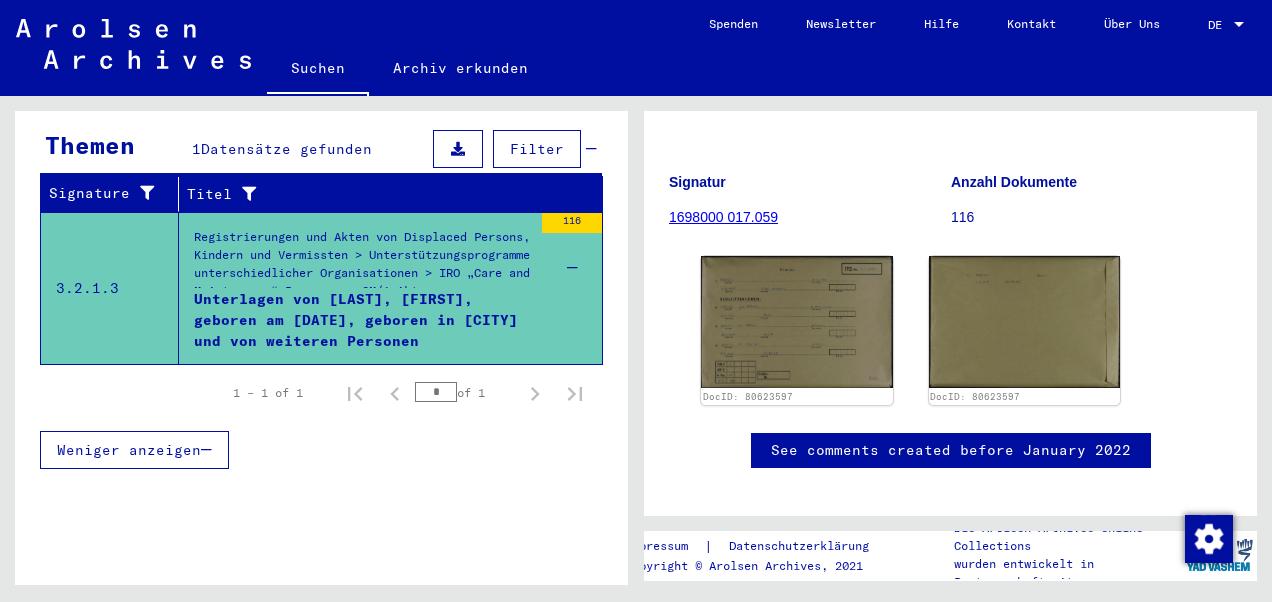 drag, startPoint x: 1072, startPoint y: 173, endPoint x: 984, endPoint y: 223, distance: 101.21265 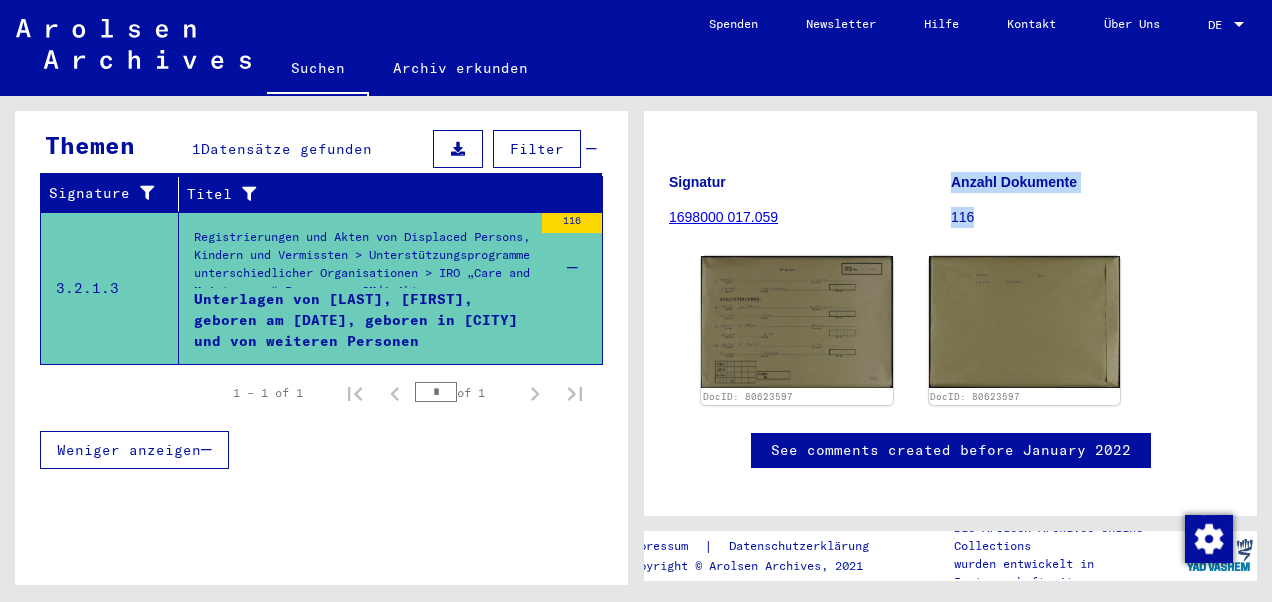 drag, startPoint x: 948, startPoint y: 217, endPoint x: 975, endPoint y: 217, distance: 27 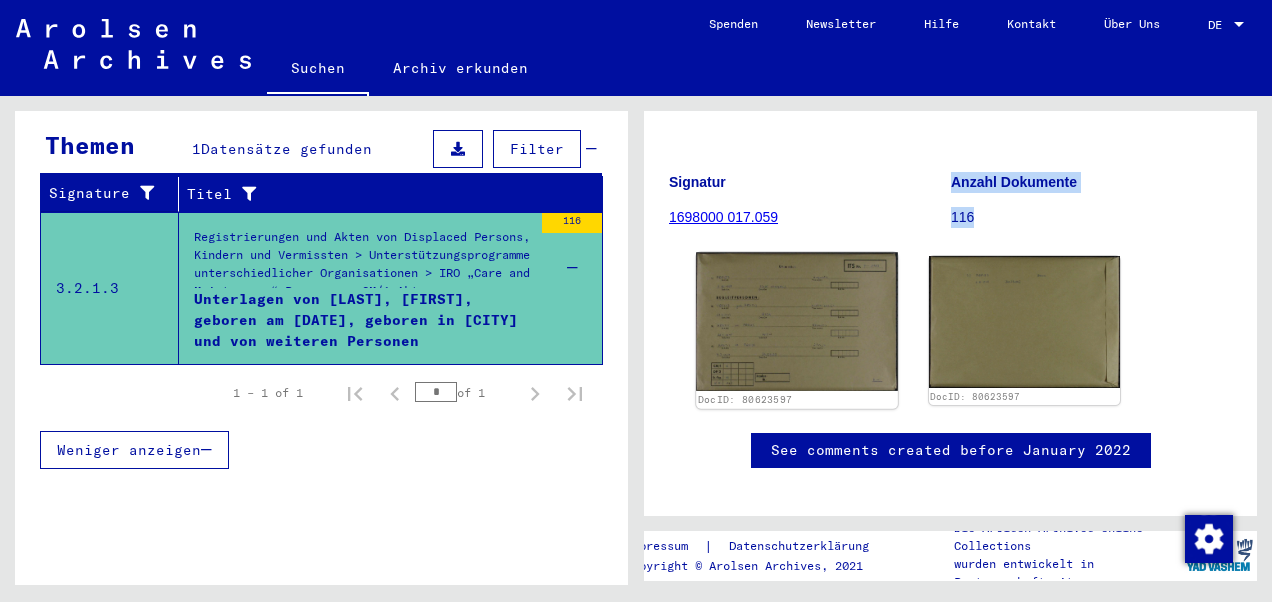 click 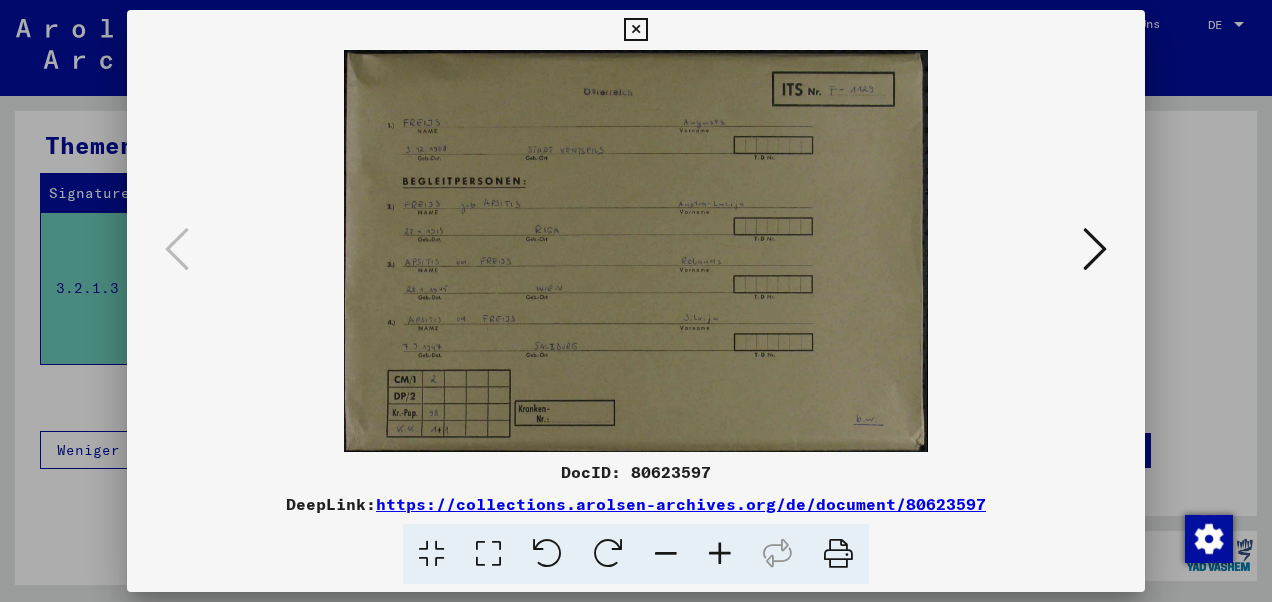 click at bounding box center [636, 301] 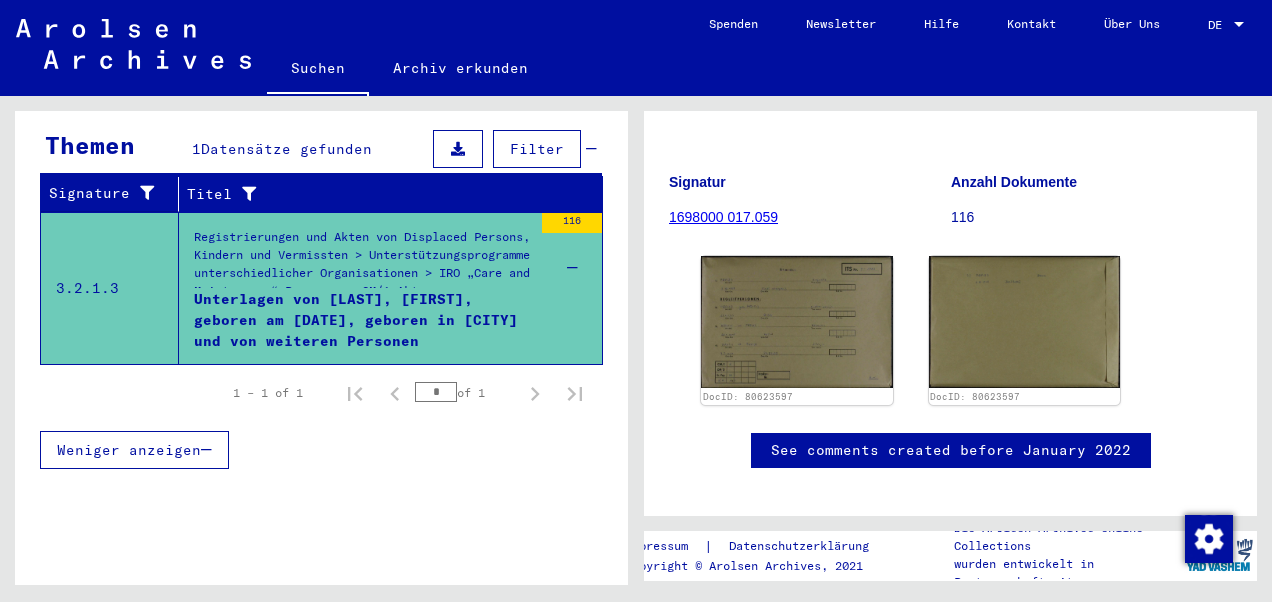 click on "1698000 017.059" 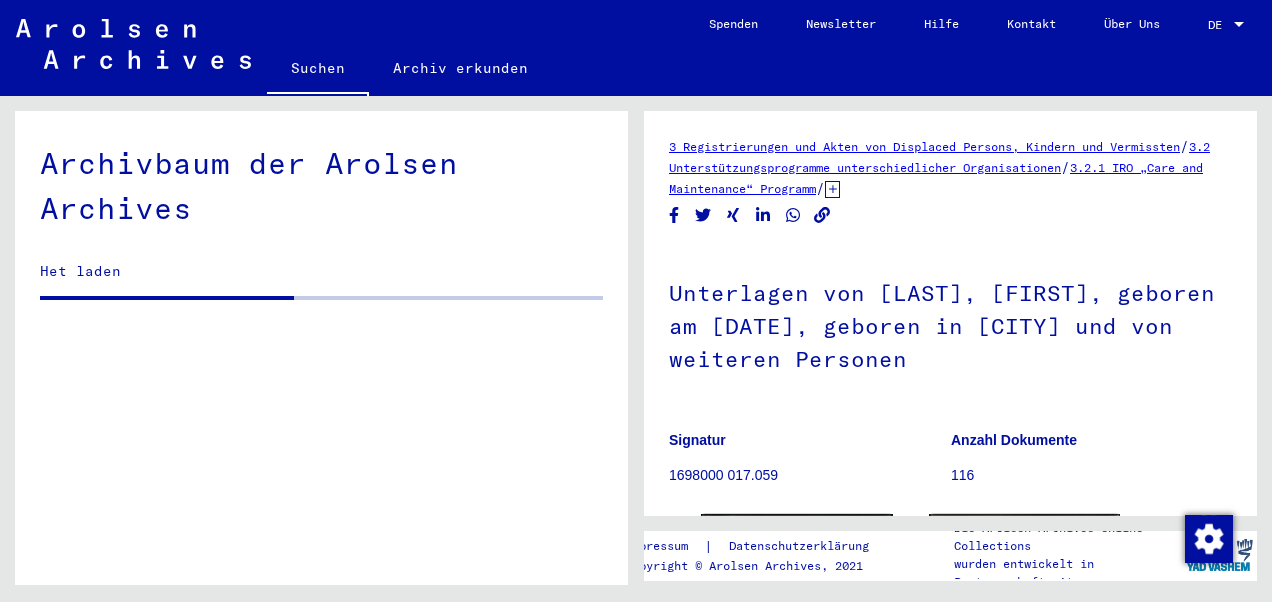 scroll, scrollTop: 0, scrollLeft: 0, axis: both 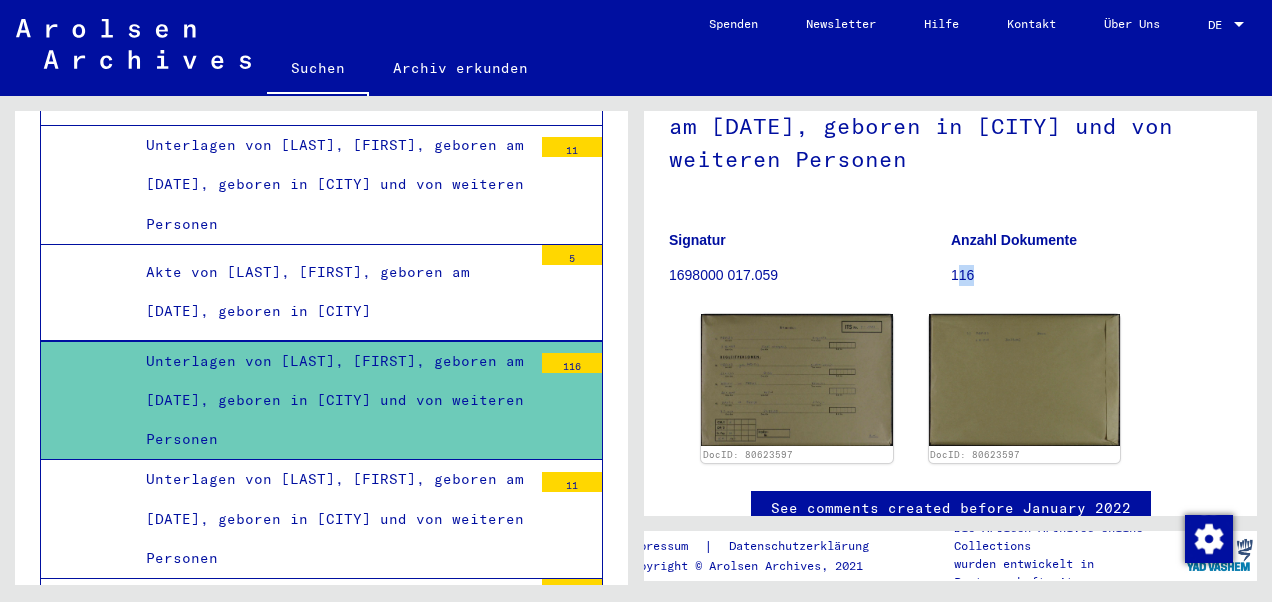 drag, startPoint x: 947, startPoint y: 273, endPoint x: 977, endPoint y: 264, distance: 31.320919 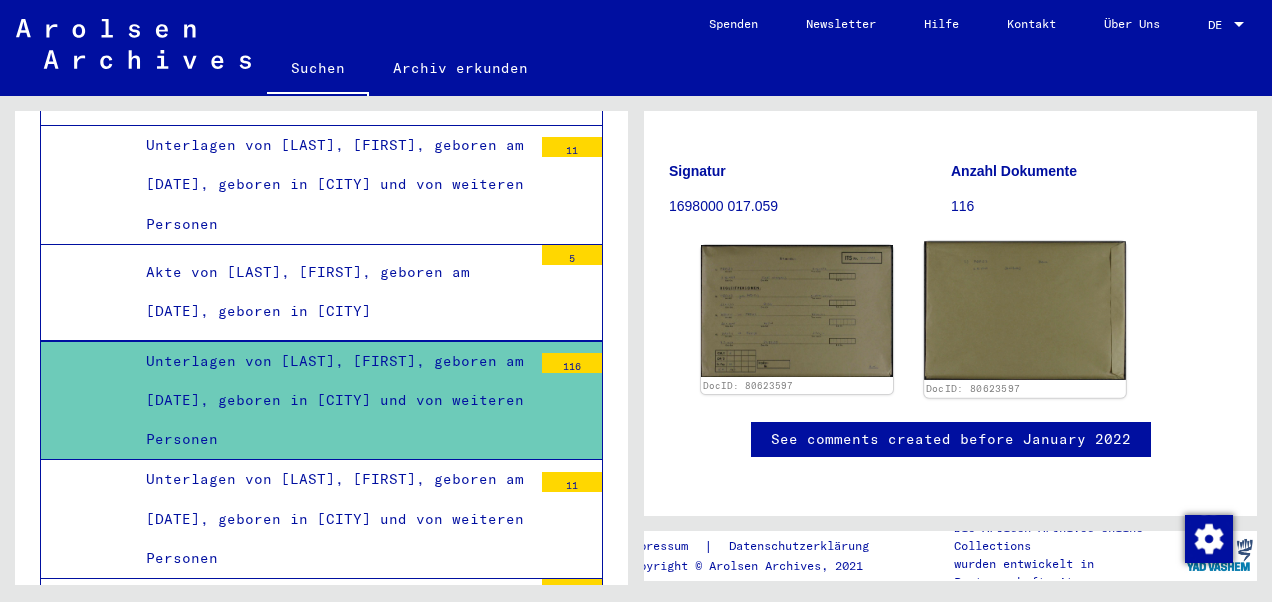 scroll, scrollTop: 300, scrollLeft: 0, axis: vertical 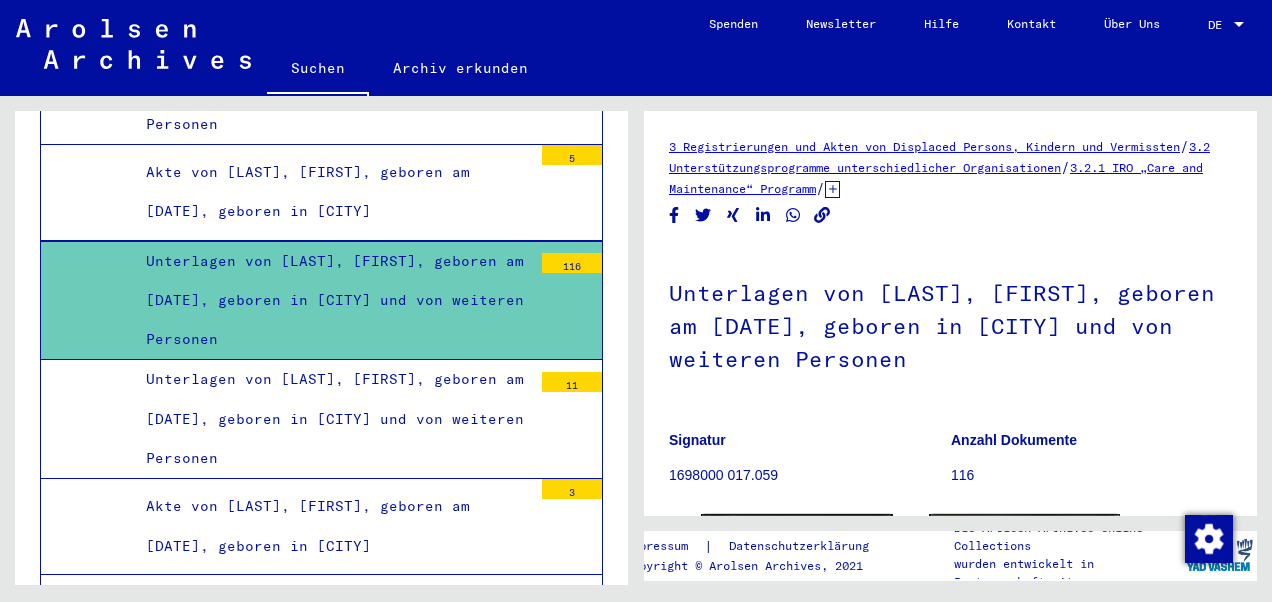 click on "116" at bounding box center (572, 263) 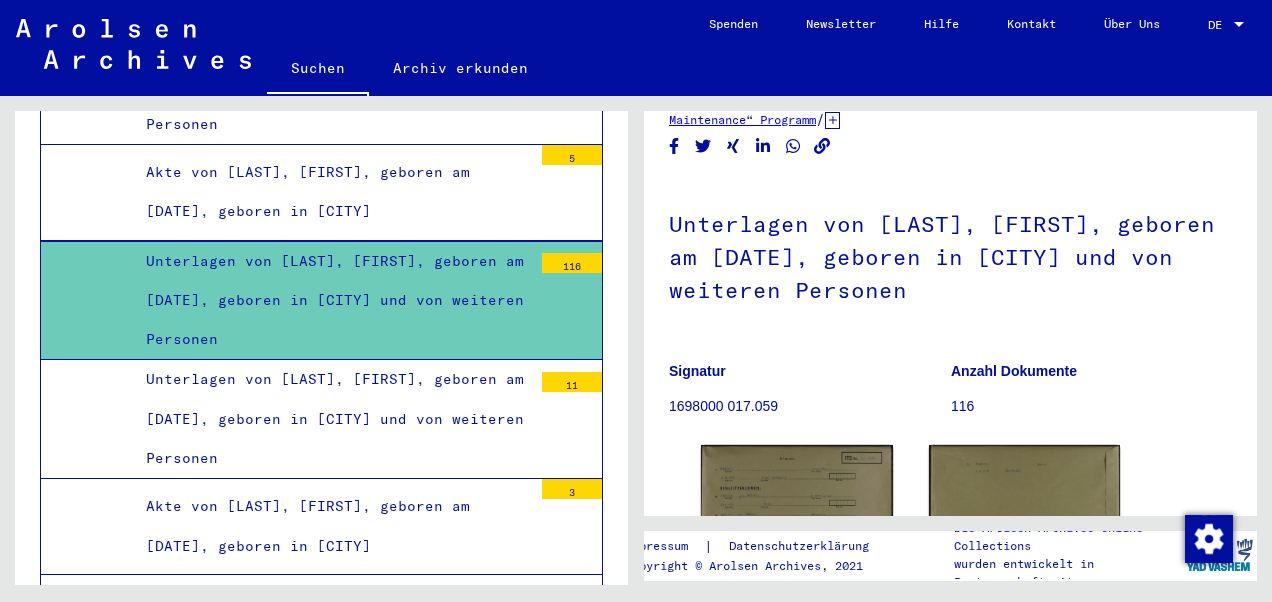 scroll, scrollTop: 0, scrollLeft: 0, axis: both 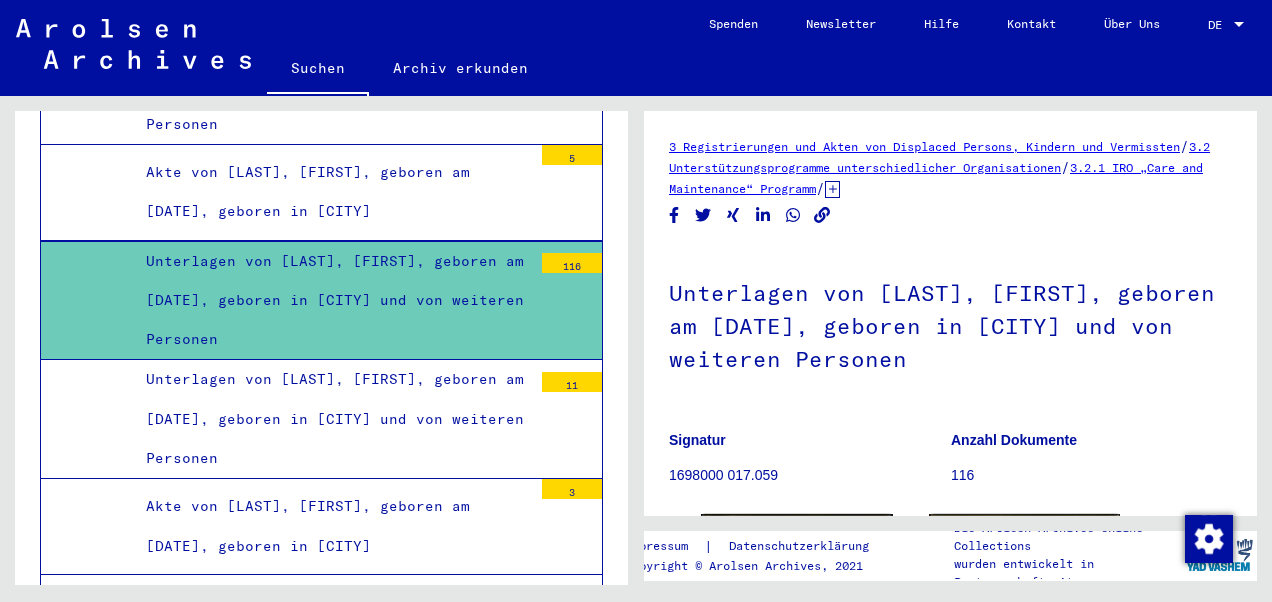 click 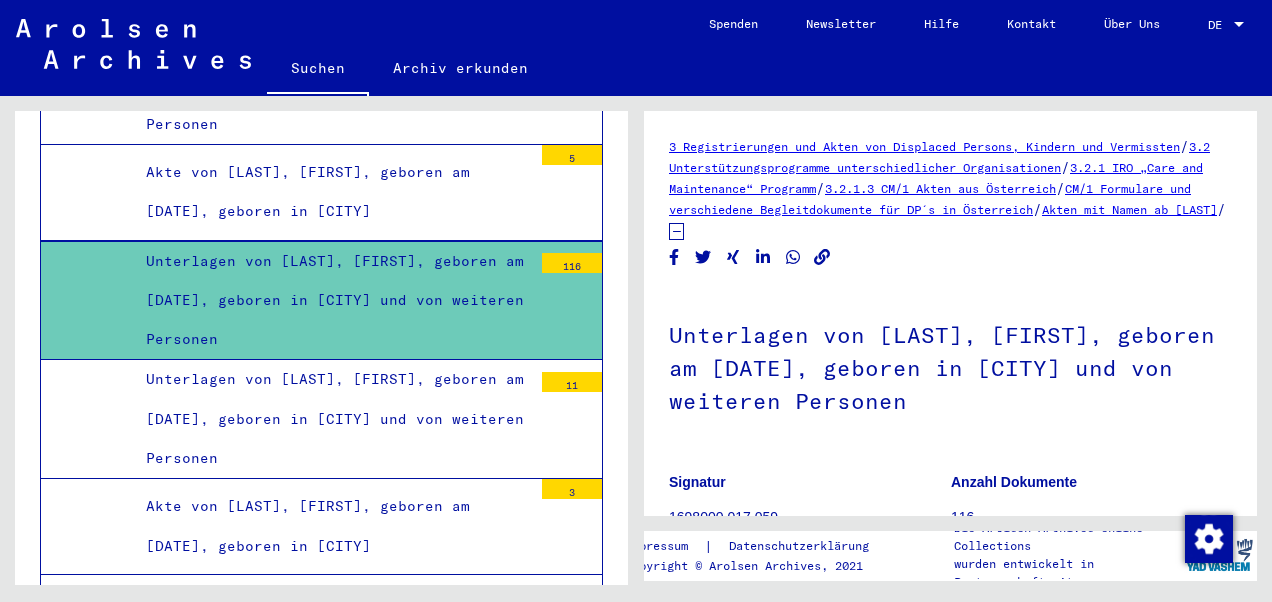 click on "CM/1 Formulare und verschiedene Begleitdokumente für DP´s in Österreich" 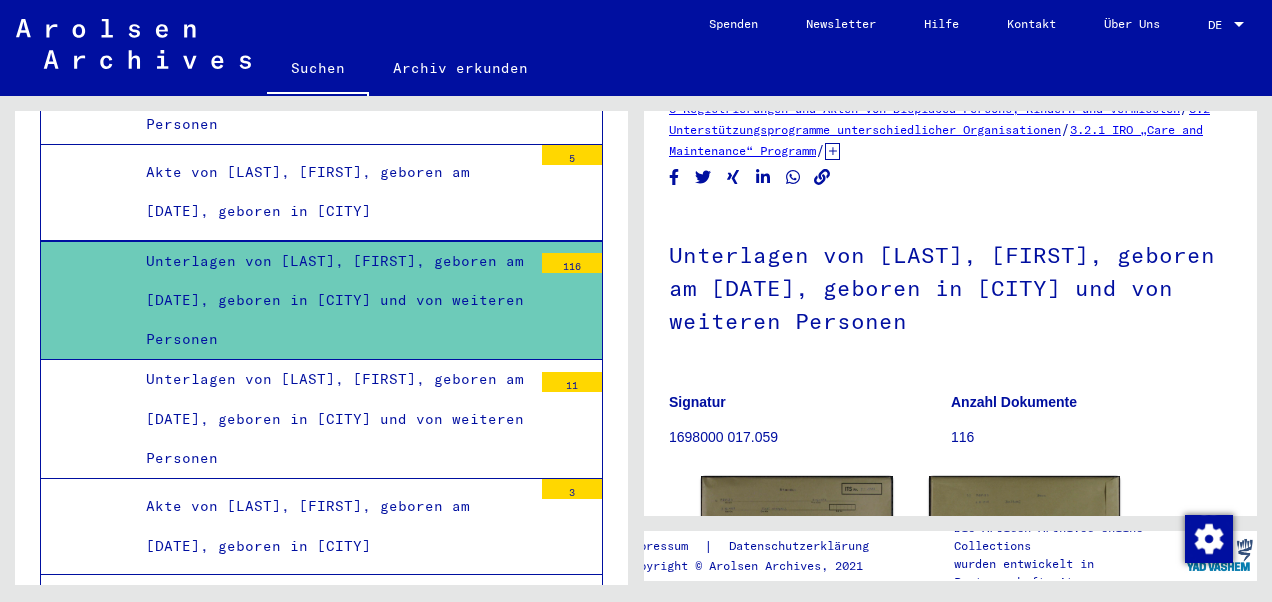 scroll, scrollTop: 0, scrollLeft: 0, axis: both 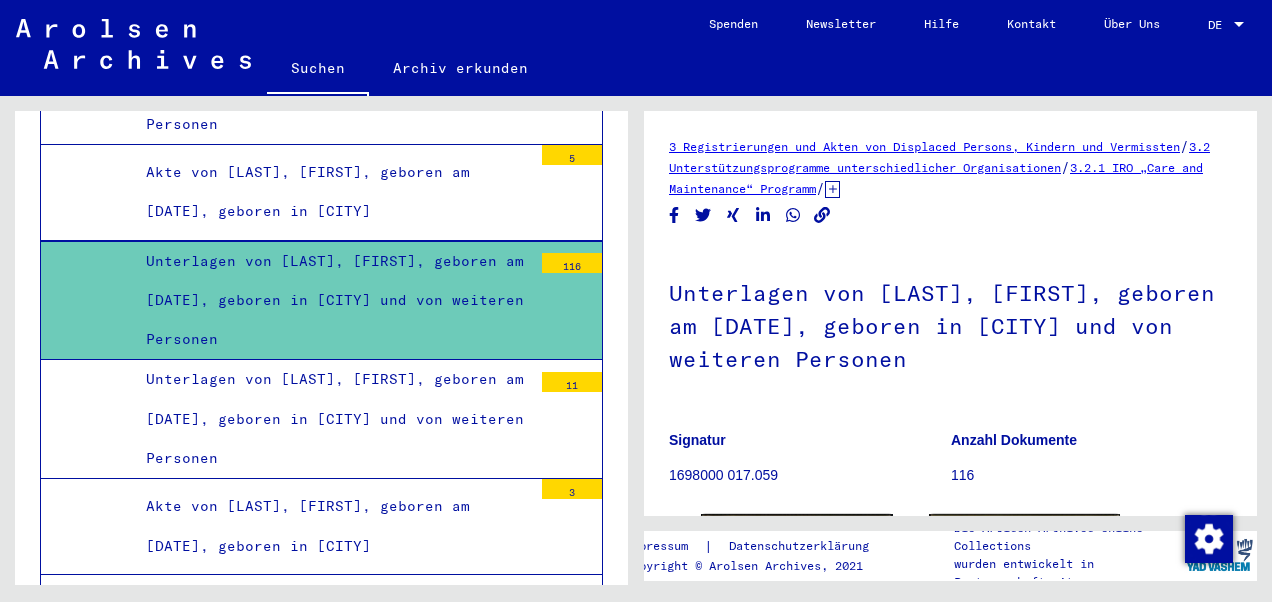 click 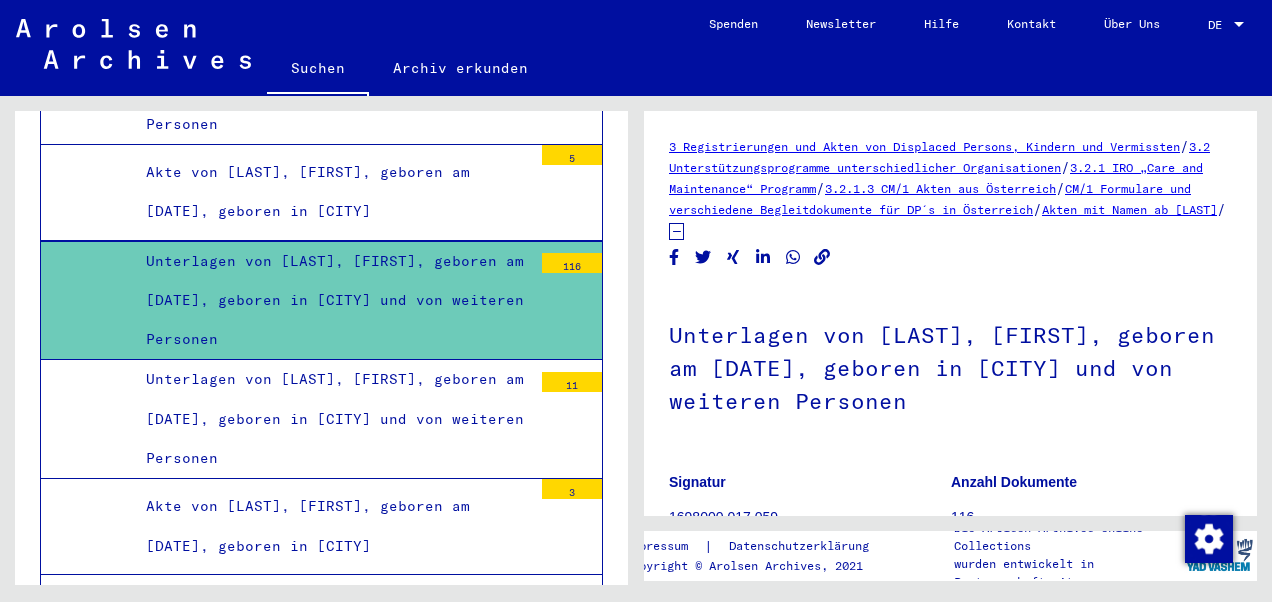scroll, scrollTop: 8017, scrollLeft: 0, axis: vertical 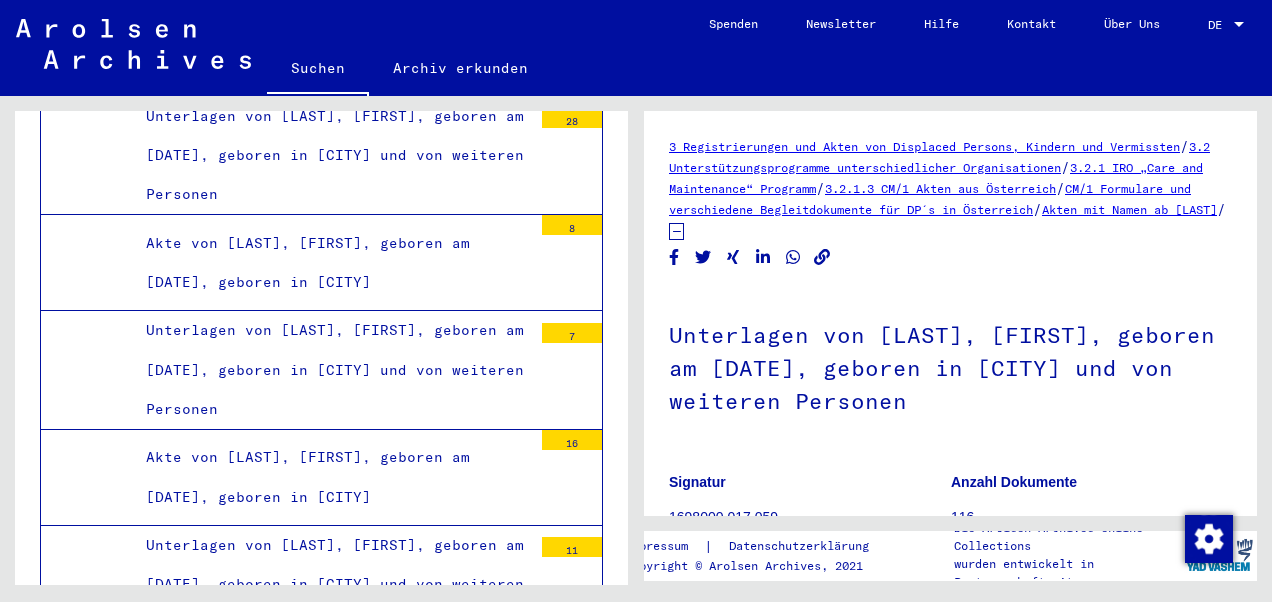 click on "Kontakt" 